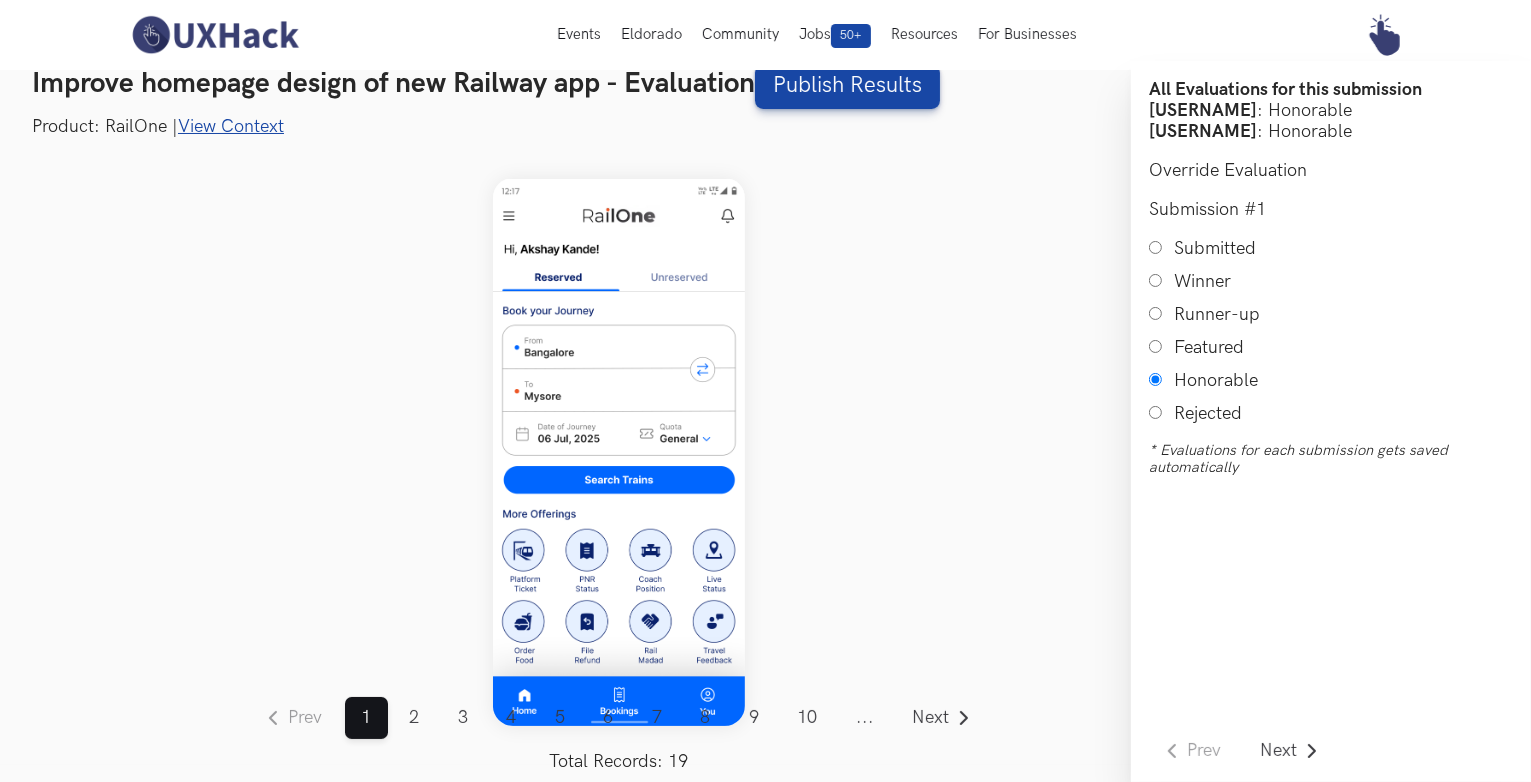 scroll, scrollTop: 24, scrollLeft: 0, axis: vertical 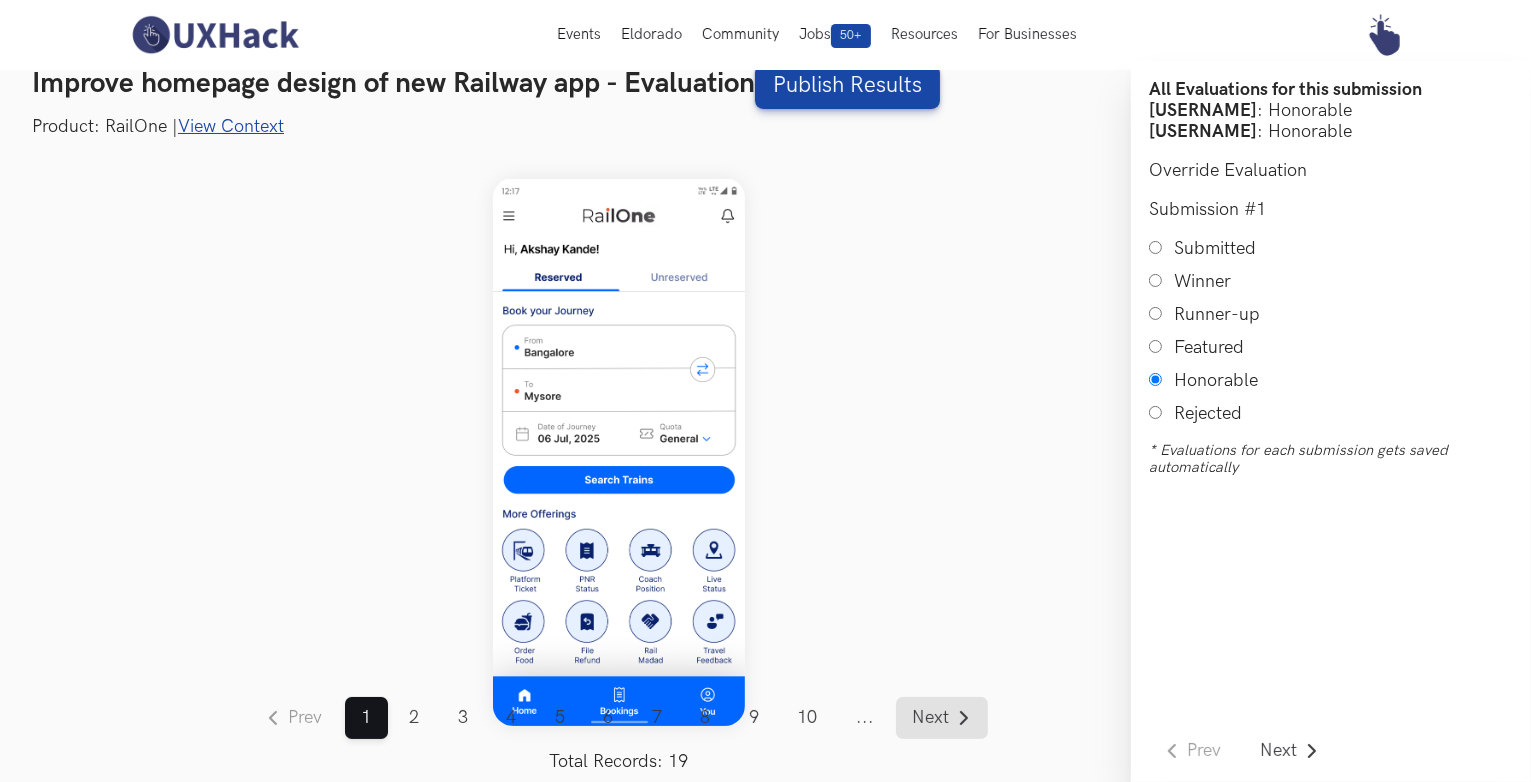 click on "Next" at bounding box center [931, 718] 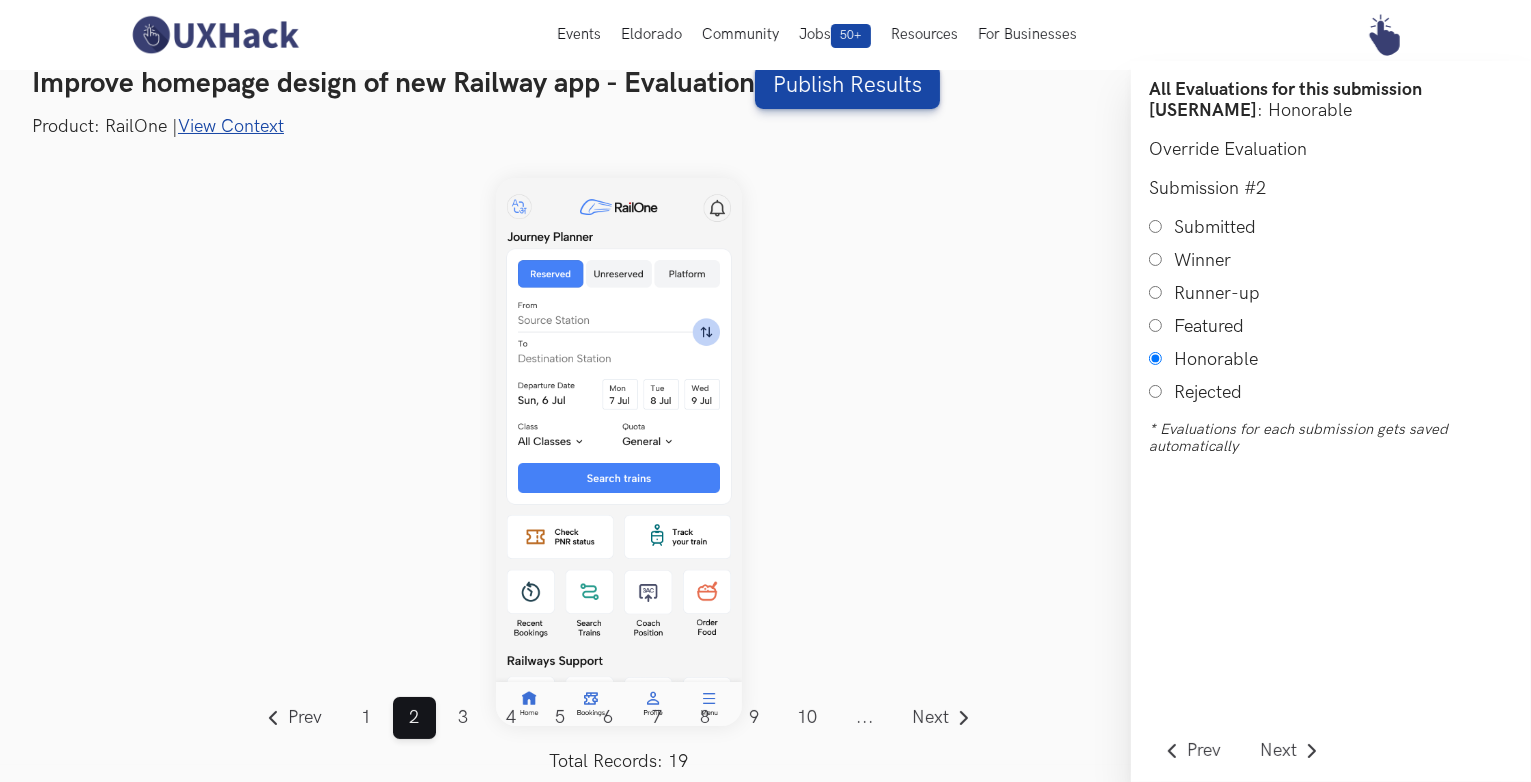 scroll, scrollTop: 24, scrollLeft: 0, axis: vertical 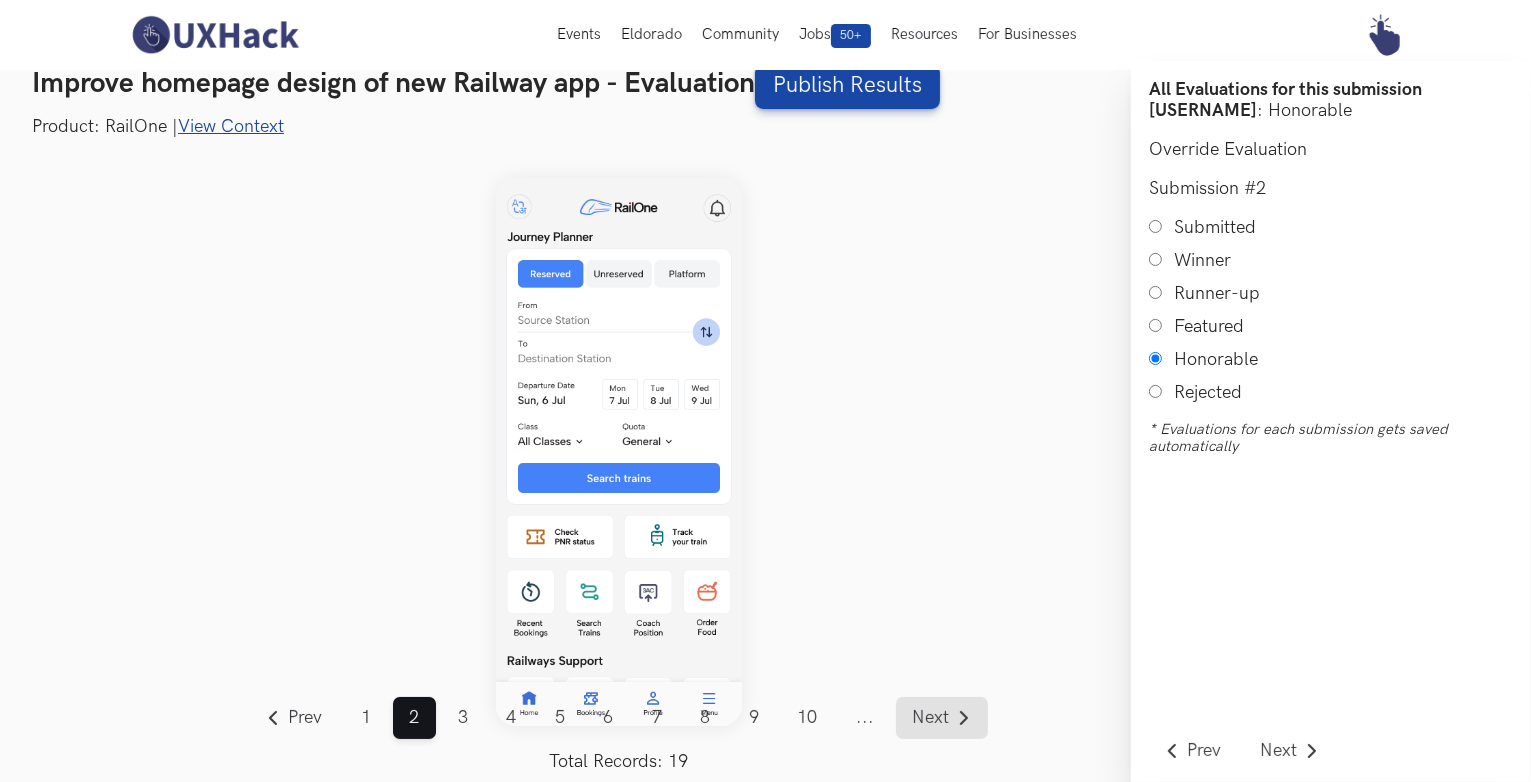 click on "Next" at bounding box center [942, 718] 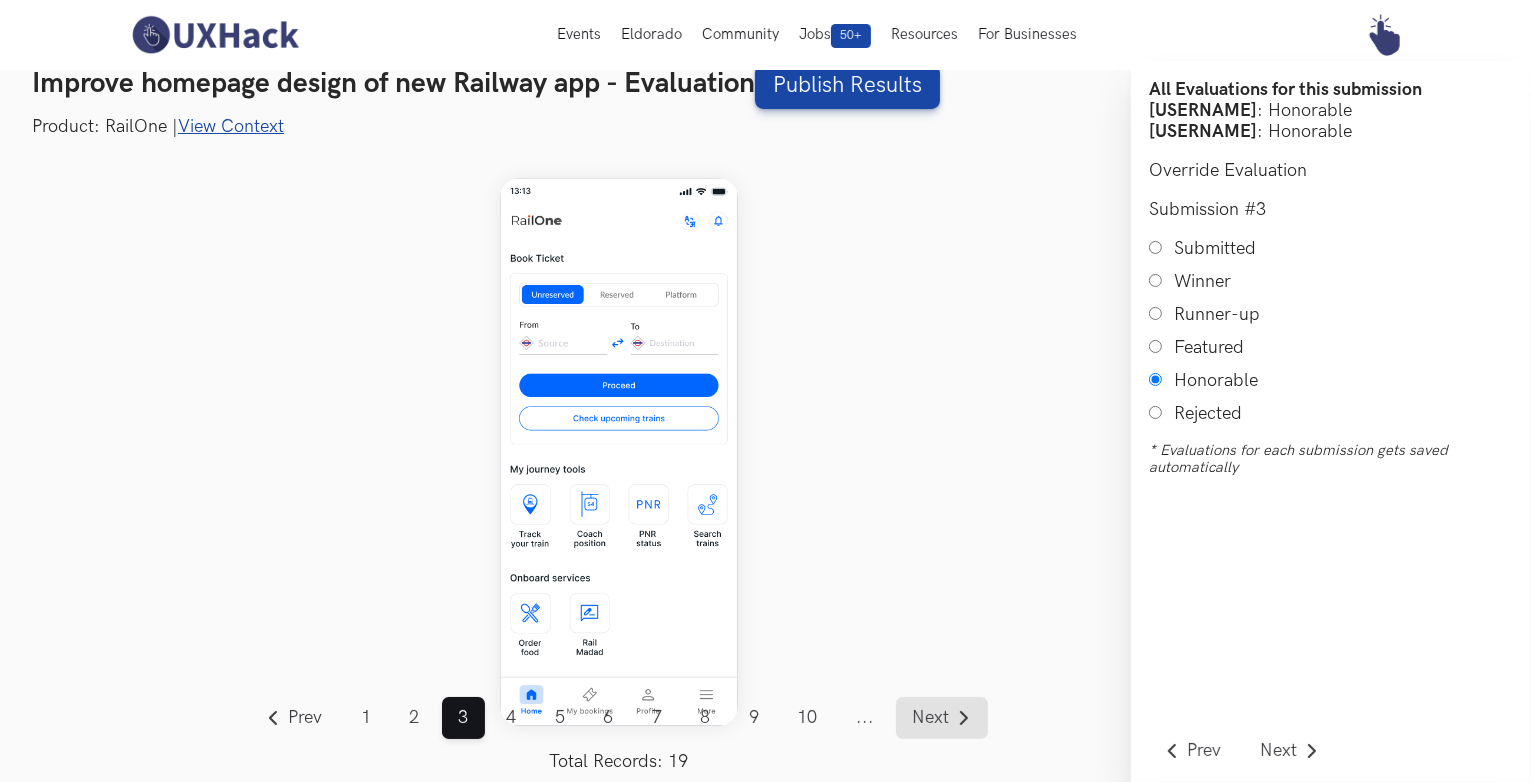 click on "Next" at bounding box center [942, 718] 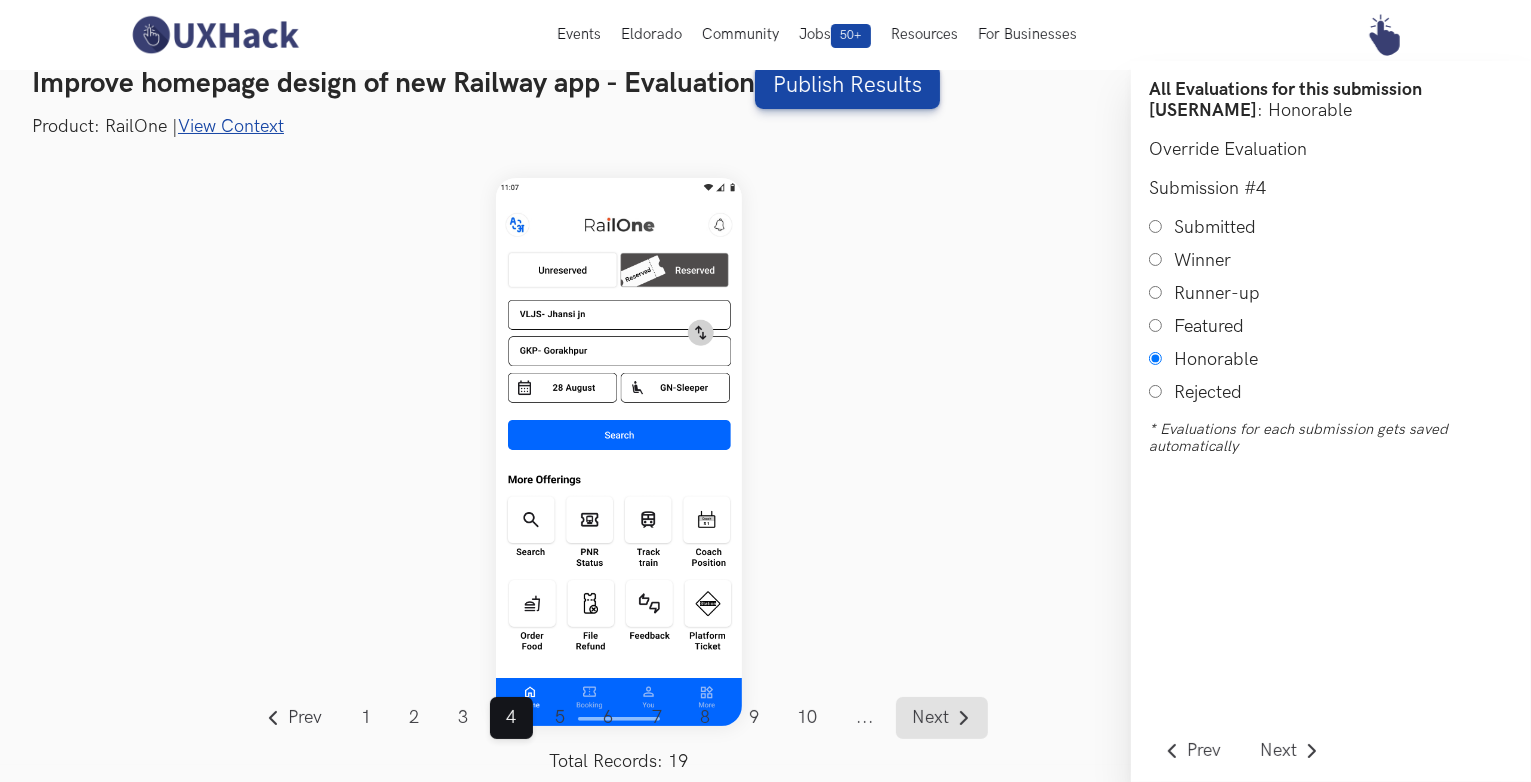 click on "Next" at bounding box center (931, 718) 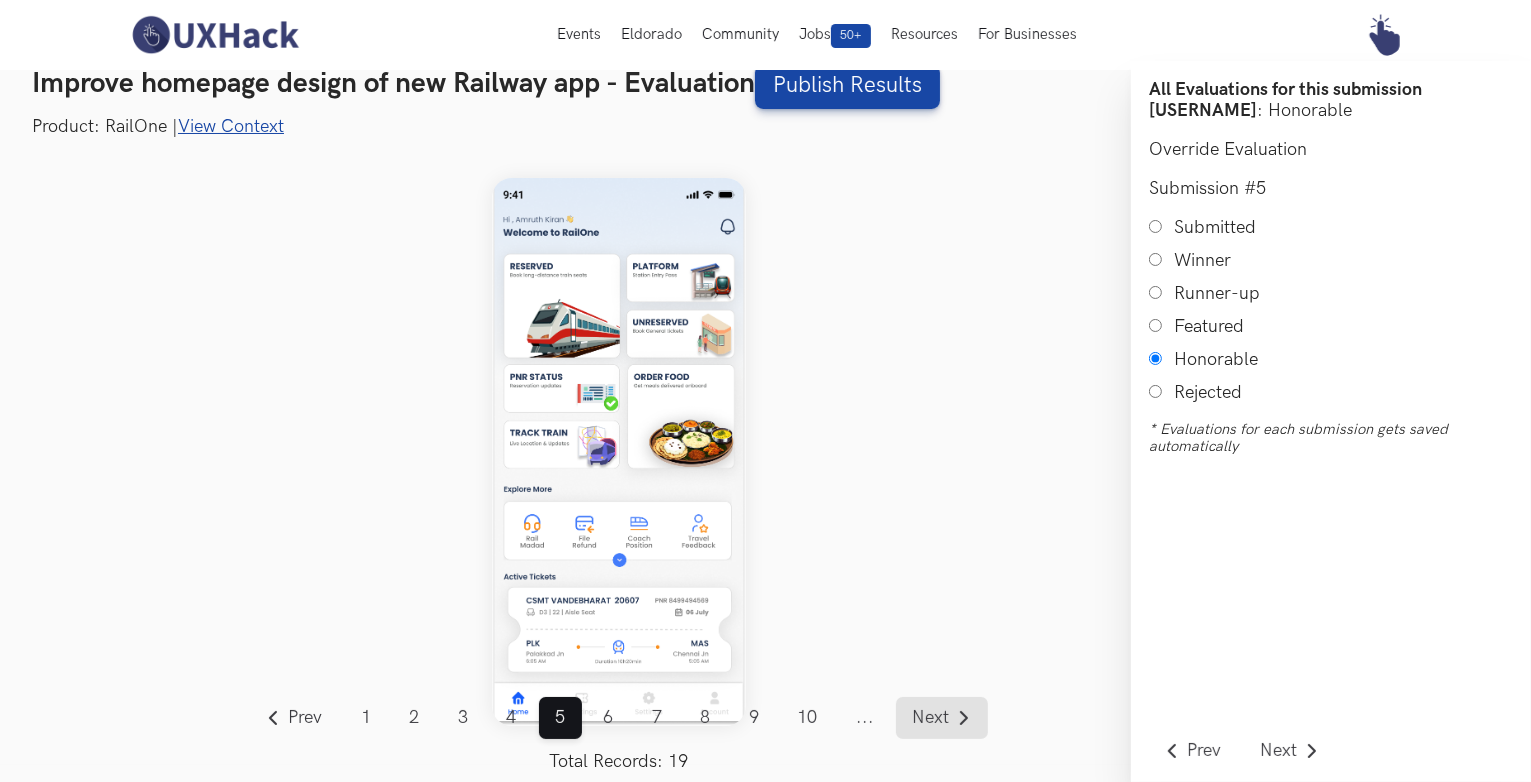 click on "Next" at bounding box center (931, 718) 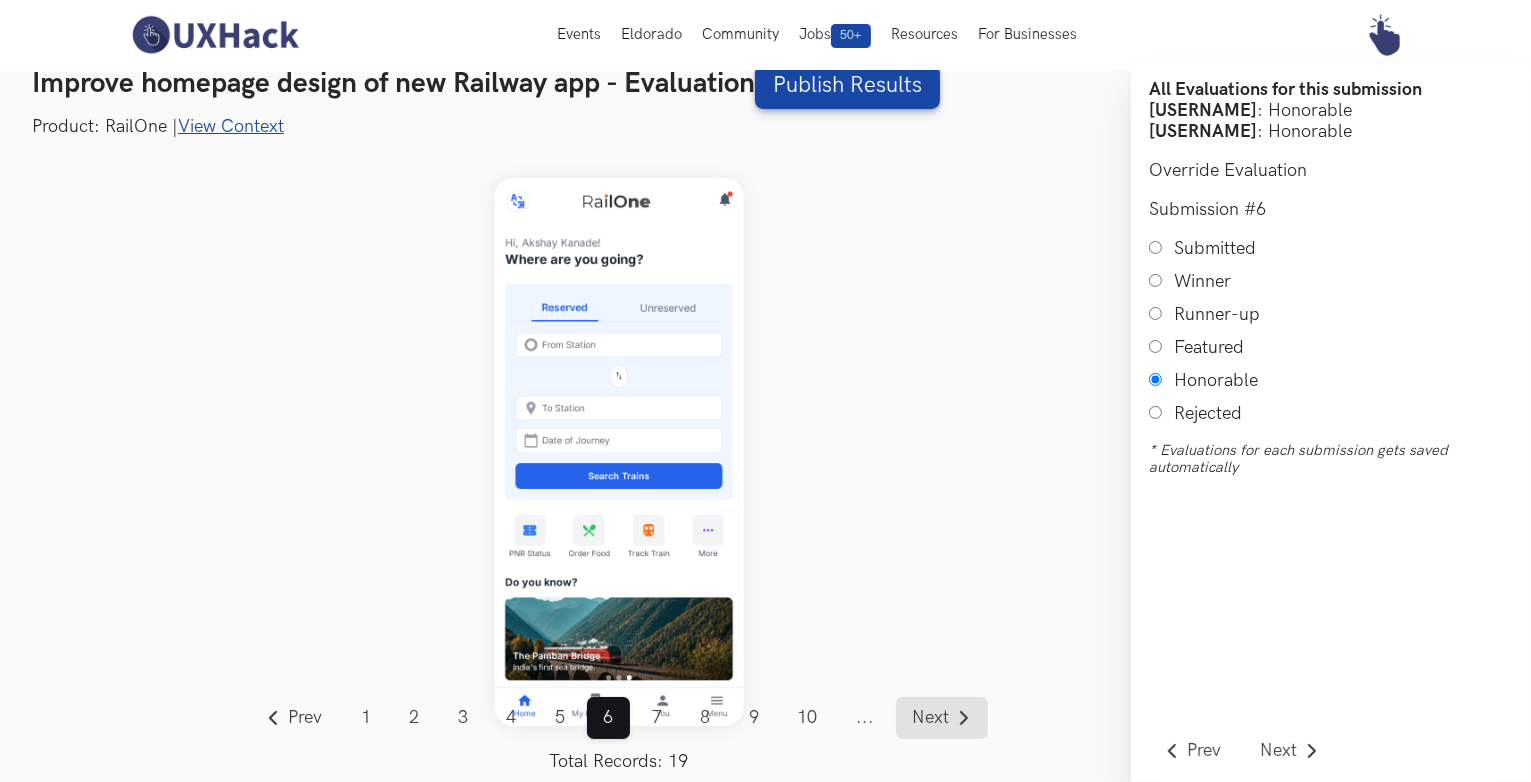 click on "Next" at bounding box center [931, 718] 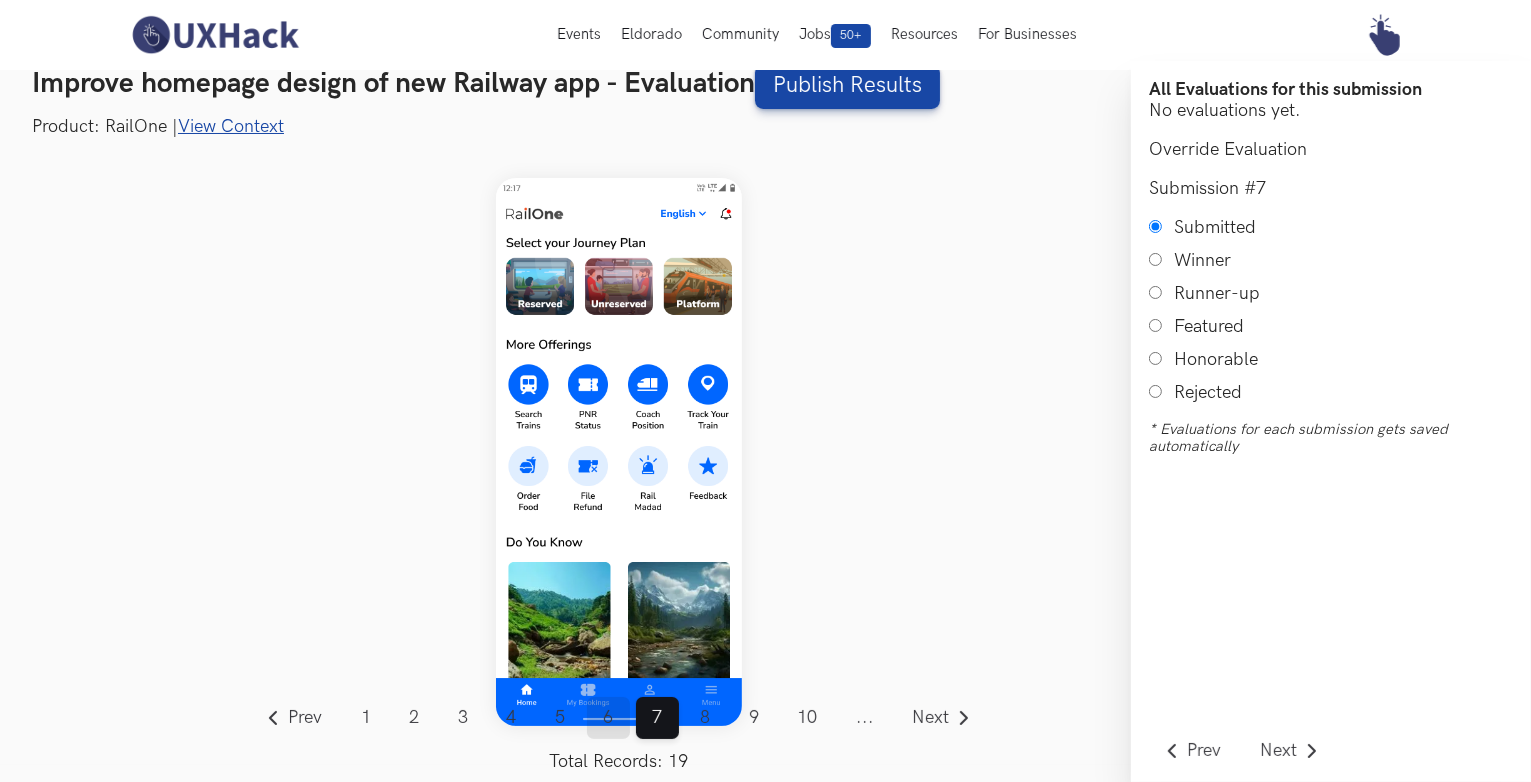 click on "6" at bounding box center [608, 718] 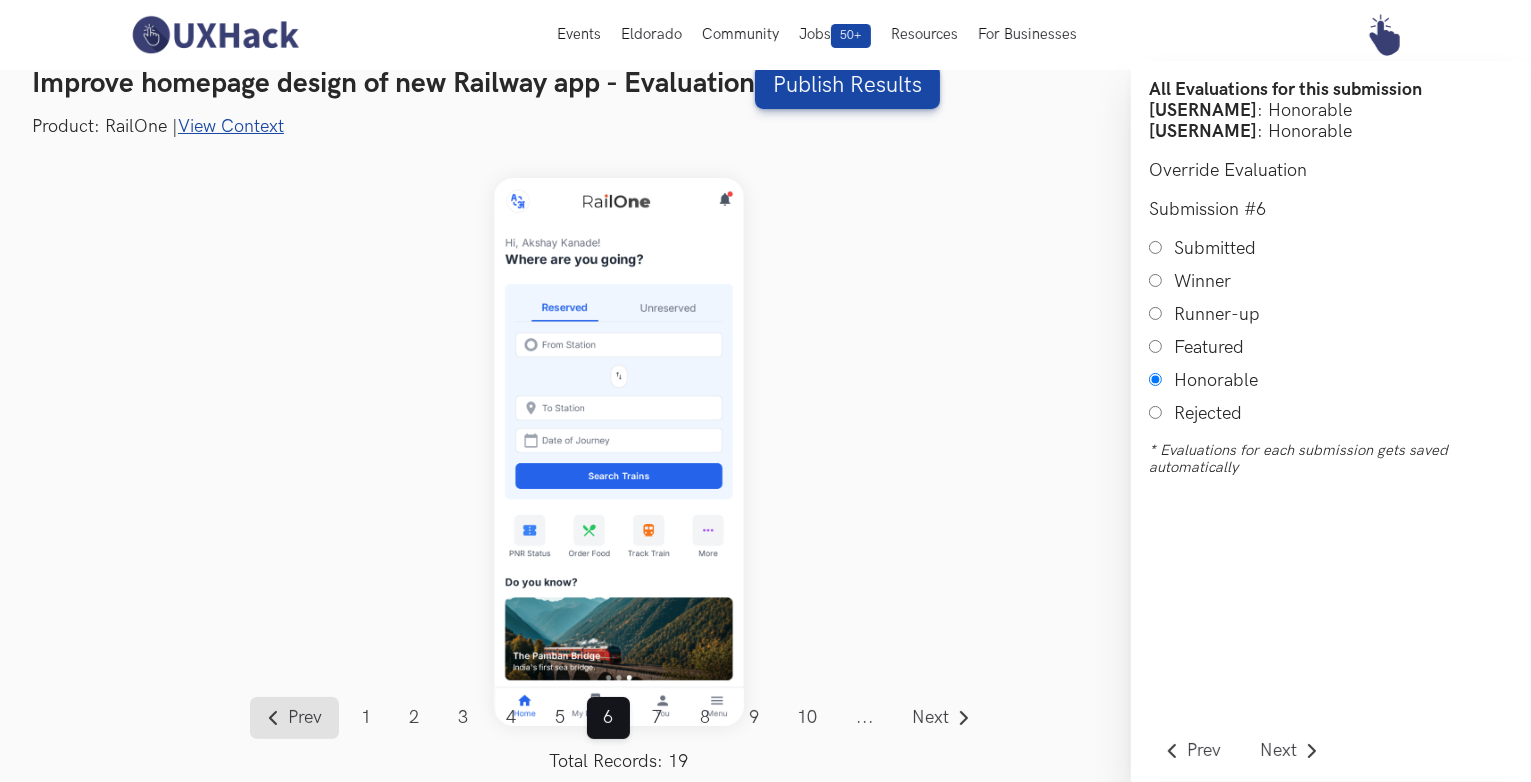 click on "Prev" at bounding box center [306, 718] 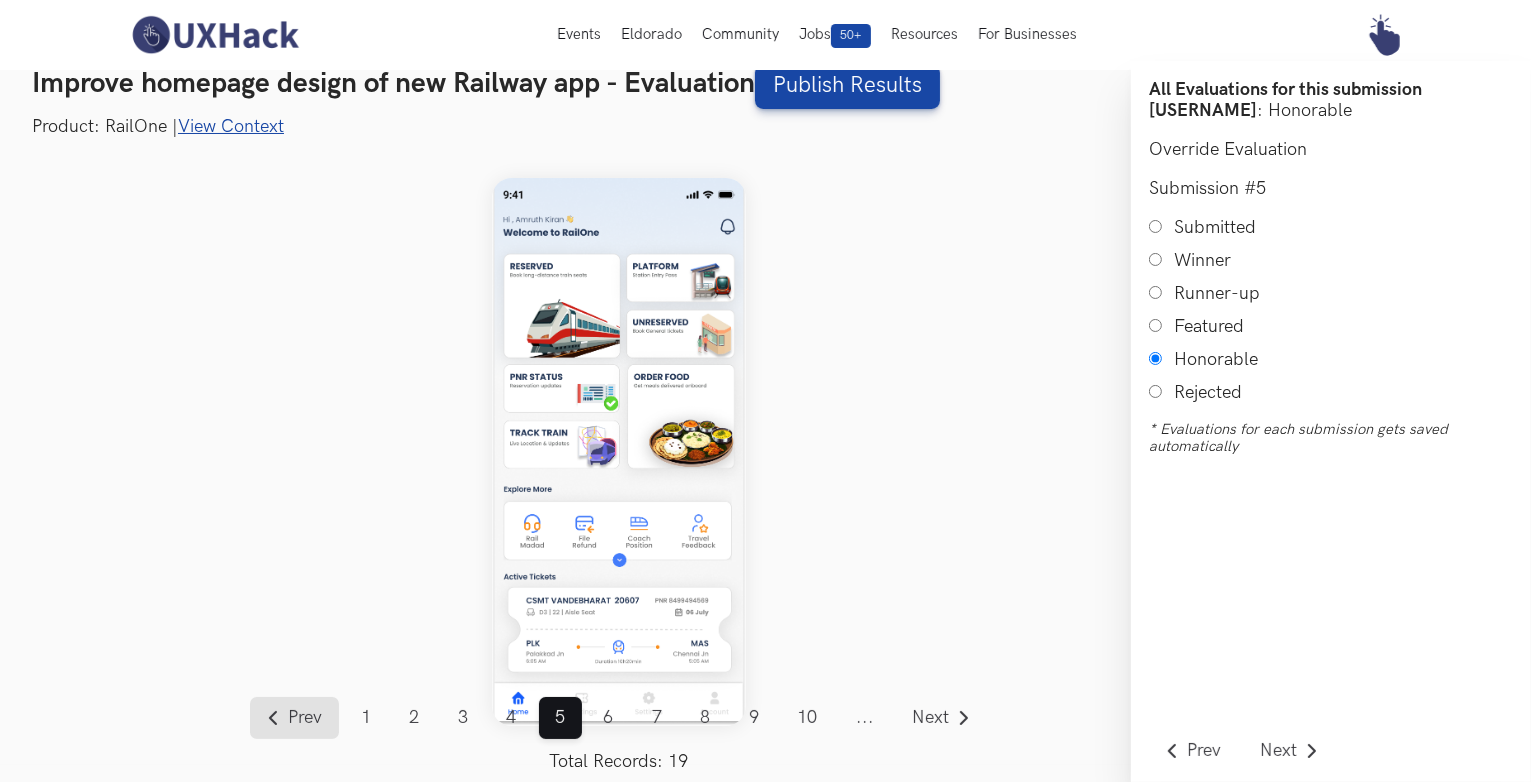 click on "Prev" at bounding box center (306, 718) 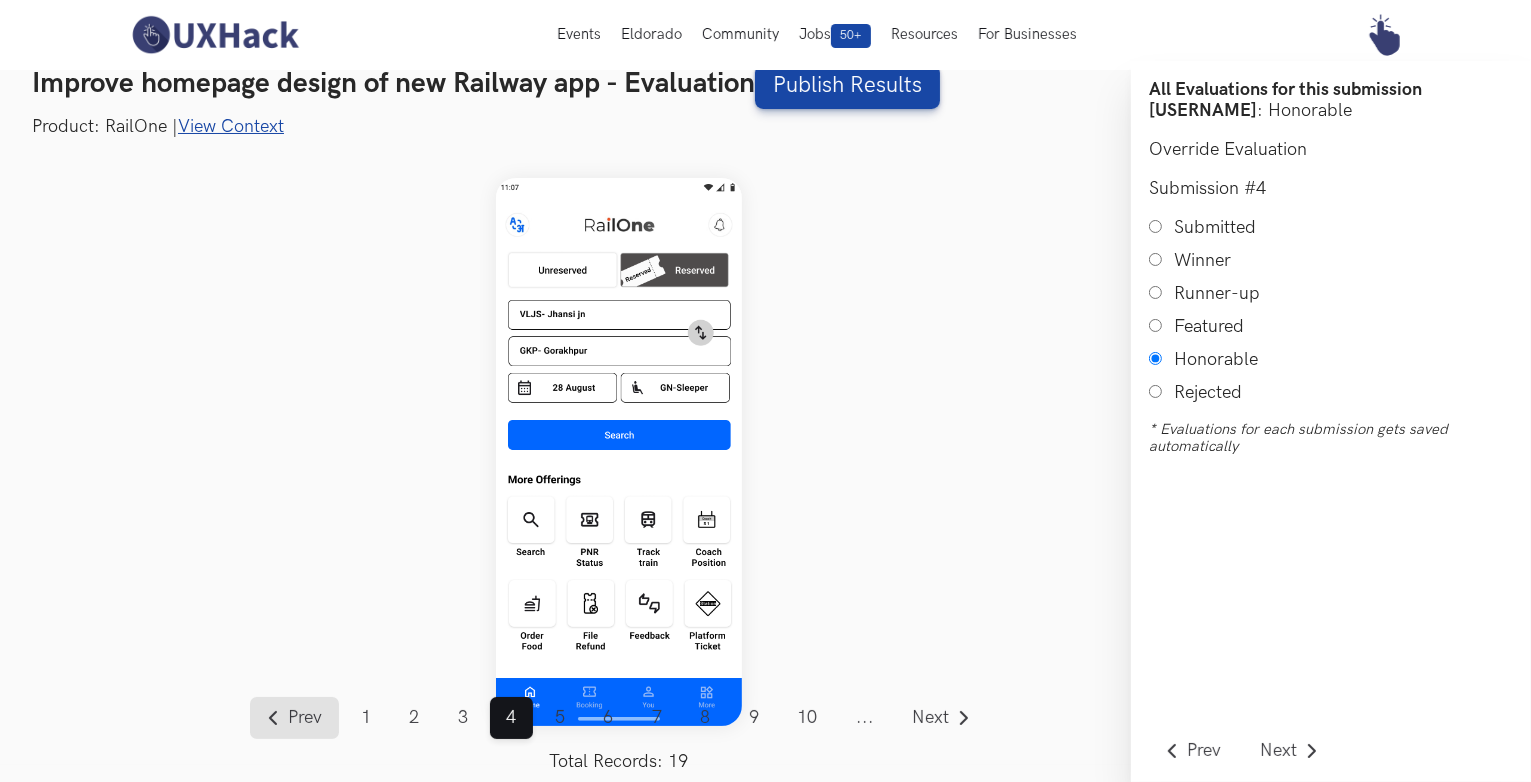 click on "Prev" at bounding box center [306, 718] 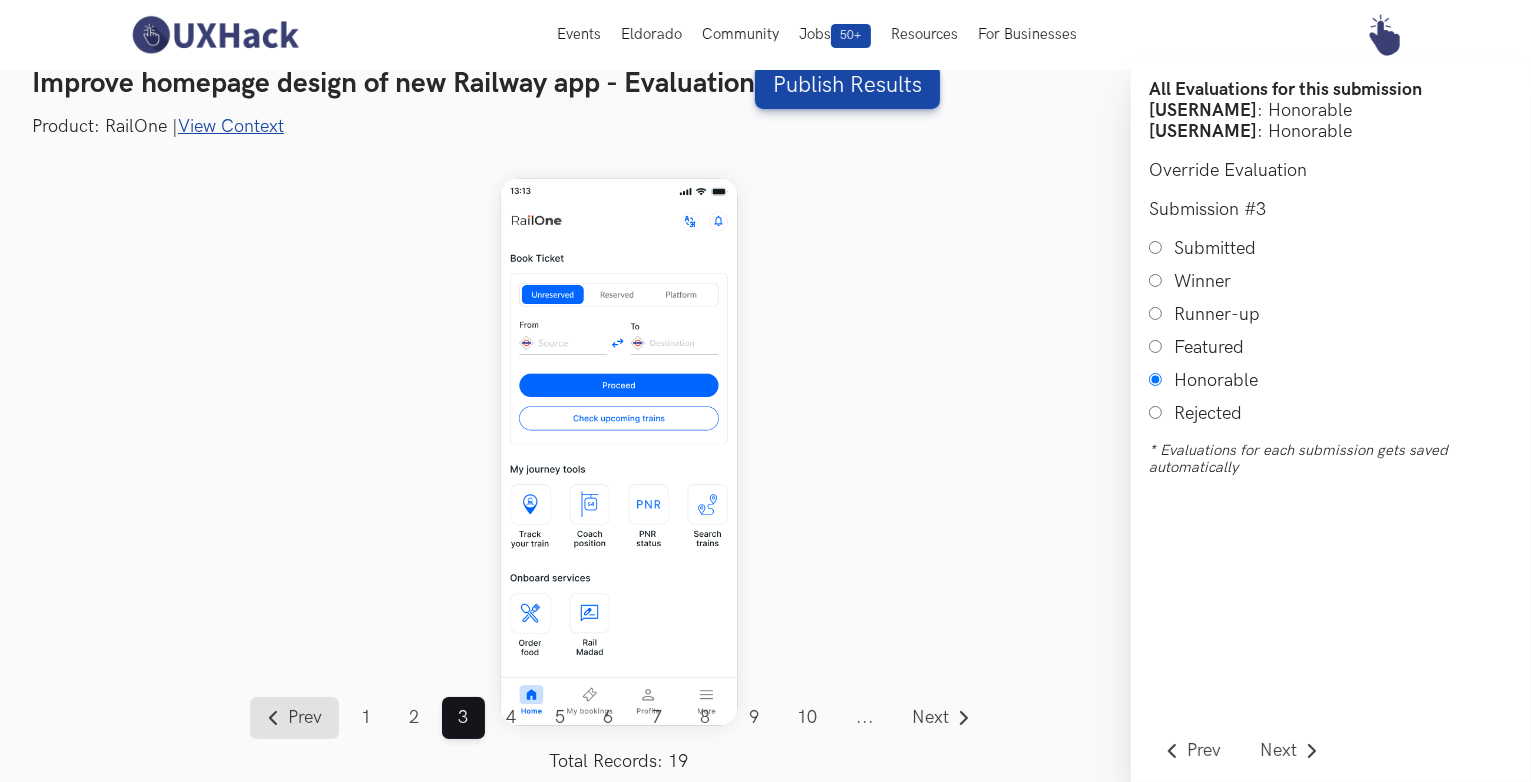 click on "Prev" at bounding box center [306, 718] 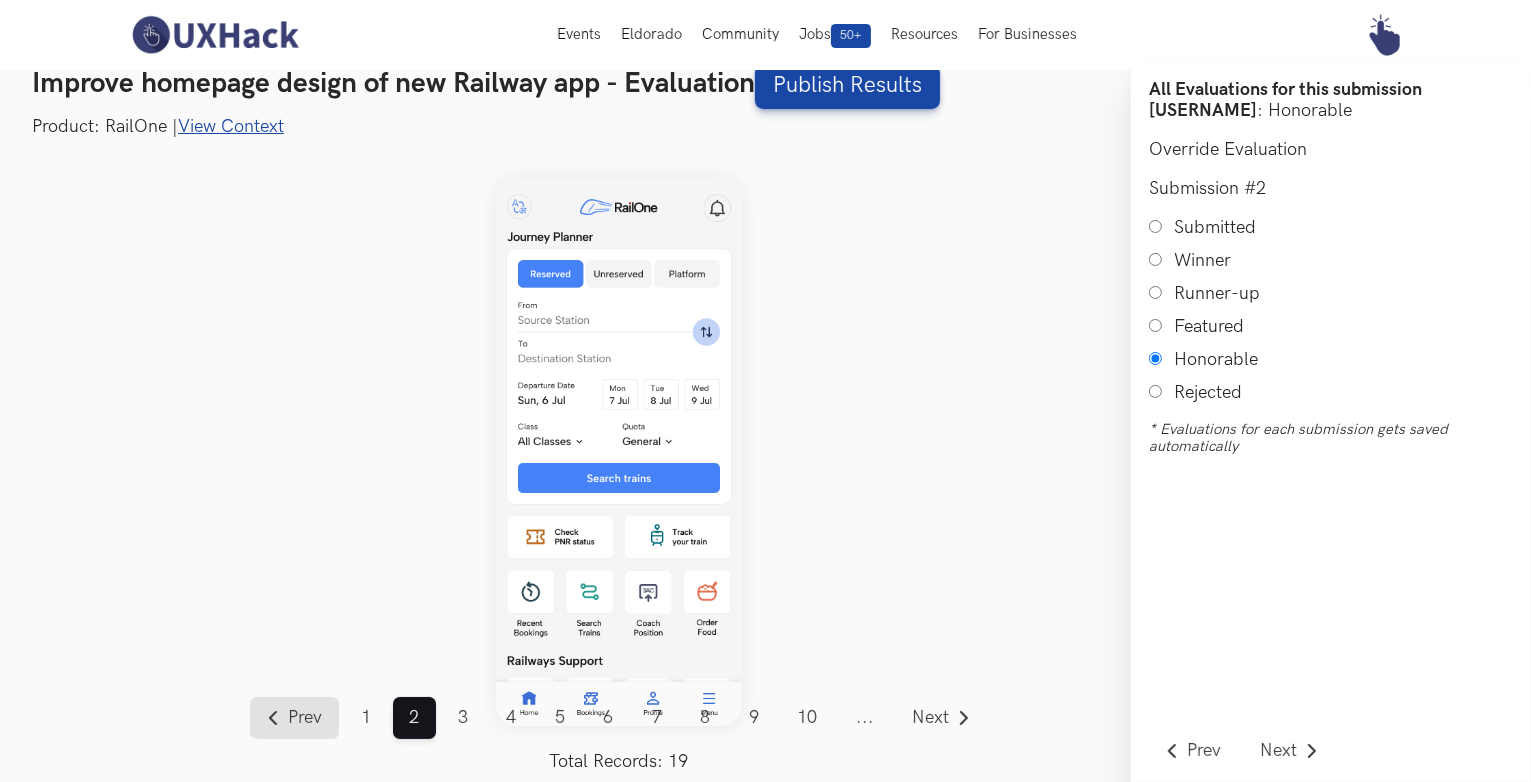 click on "Prev" at bounding box center [306, 718] 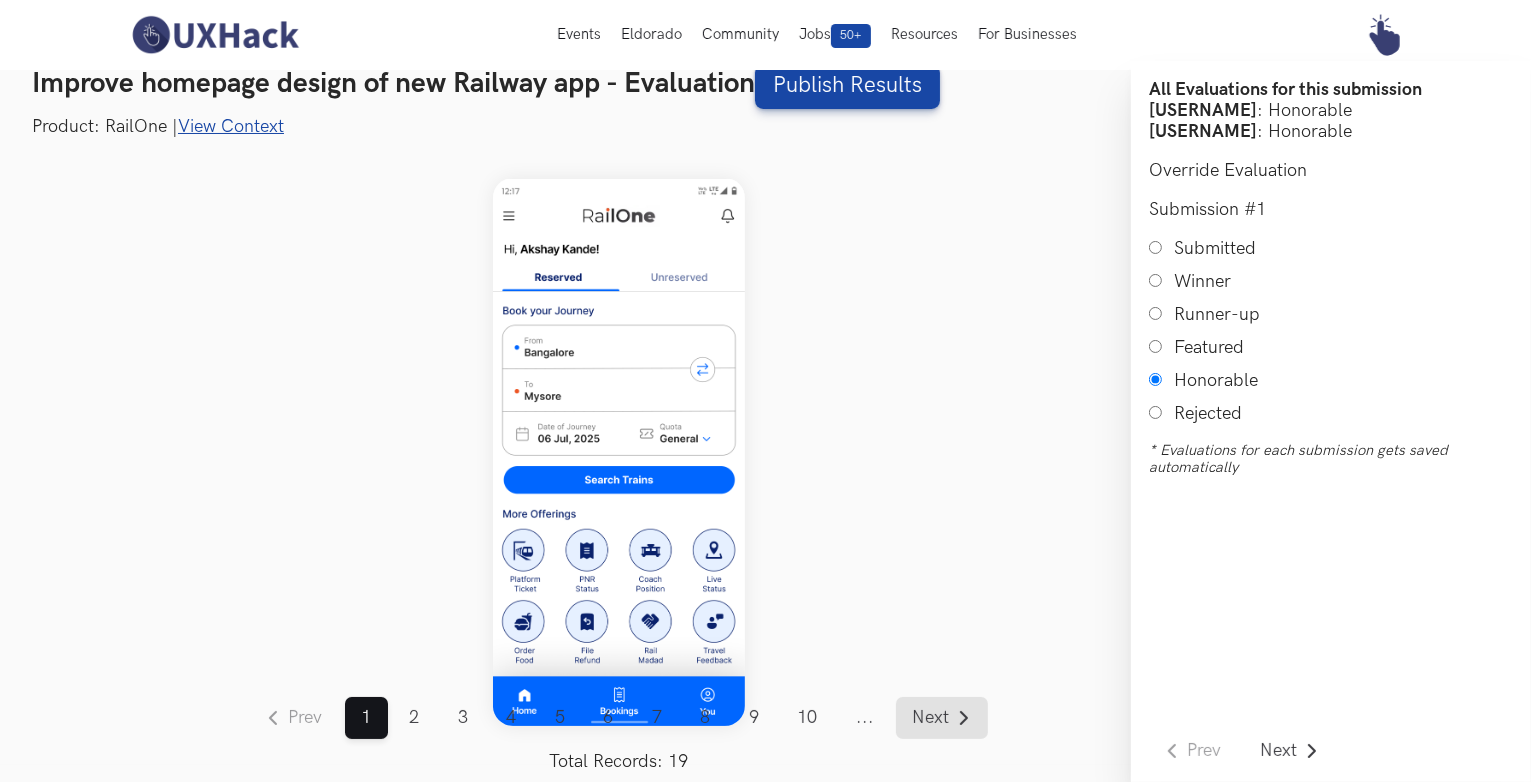 click on "Next" at bounding box center (931, 718) 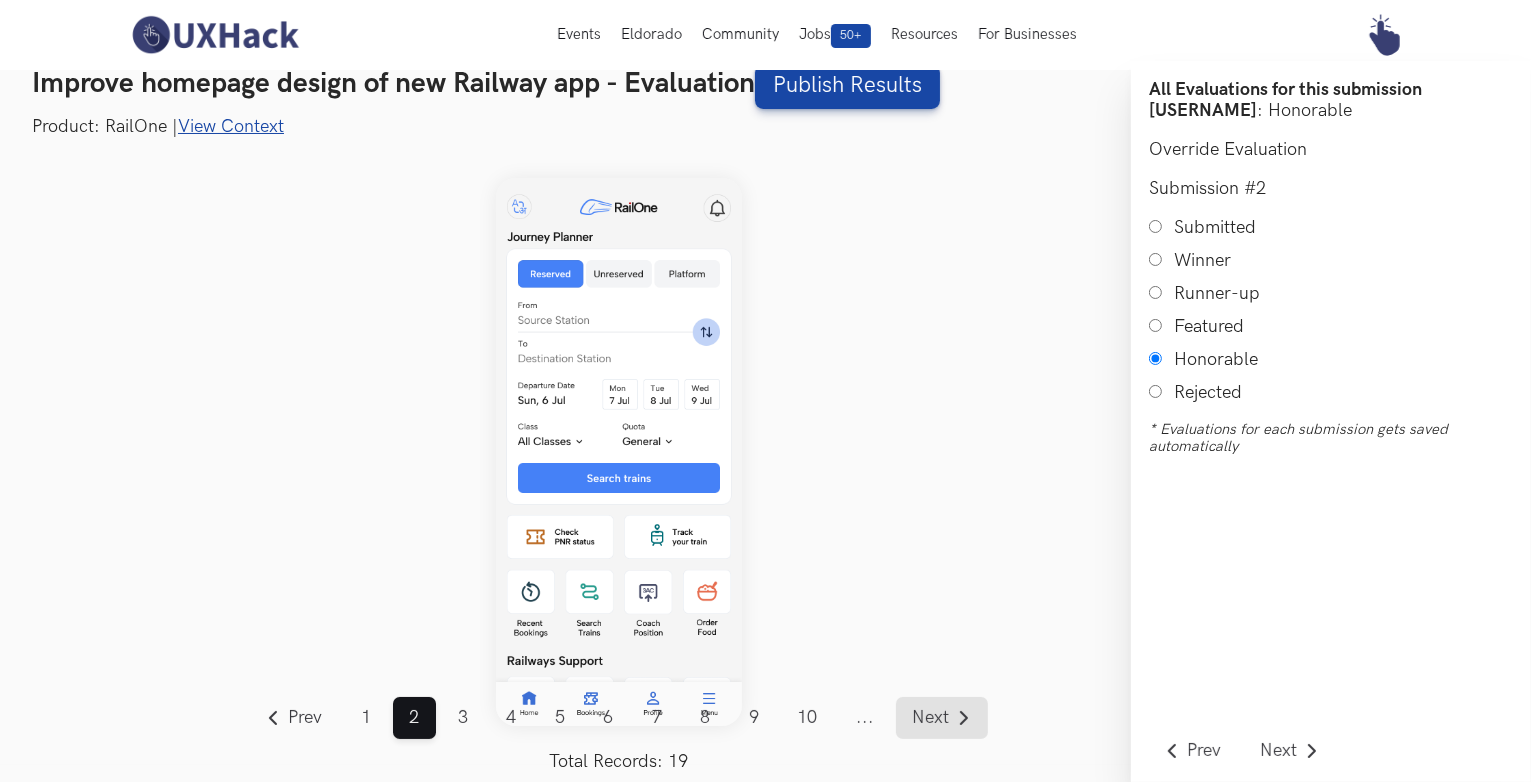 click on "Next" at bounding box center [942, 718] 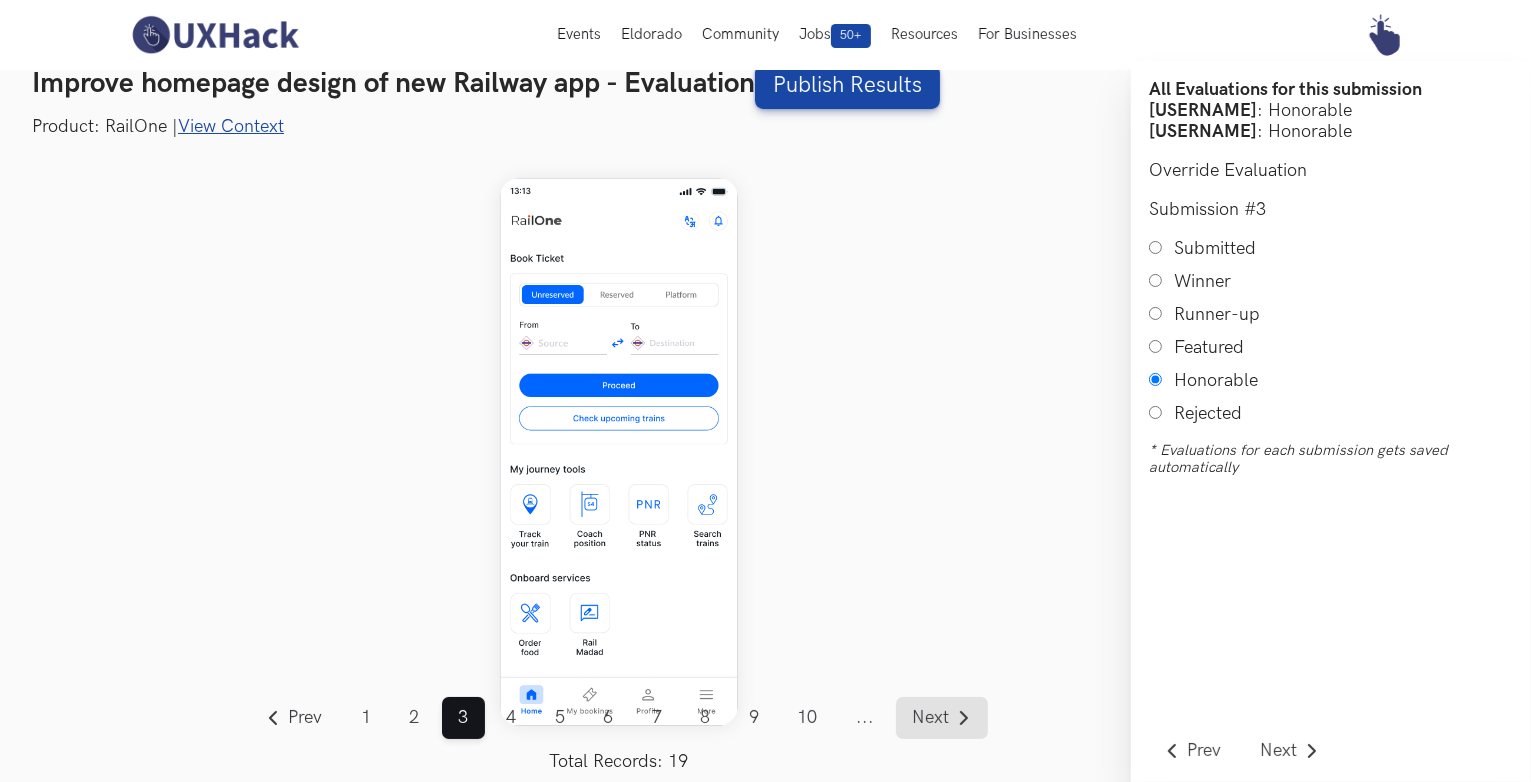 click on "Next" at bounding box center [942, 718] 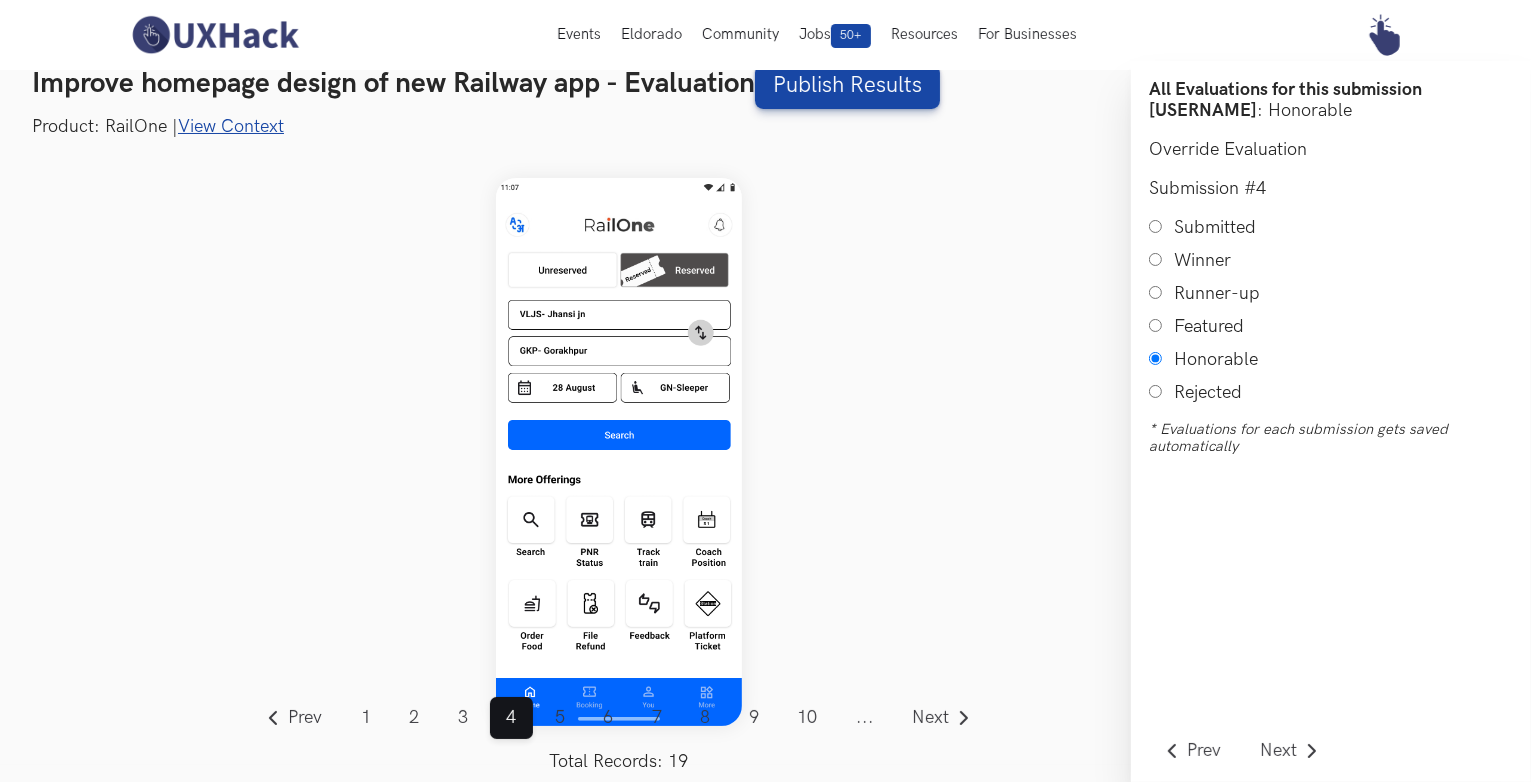 click on "Submitted" at bounding box center [1155, 226] 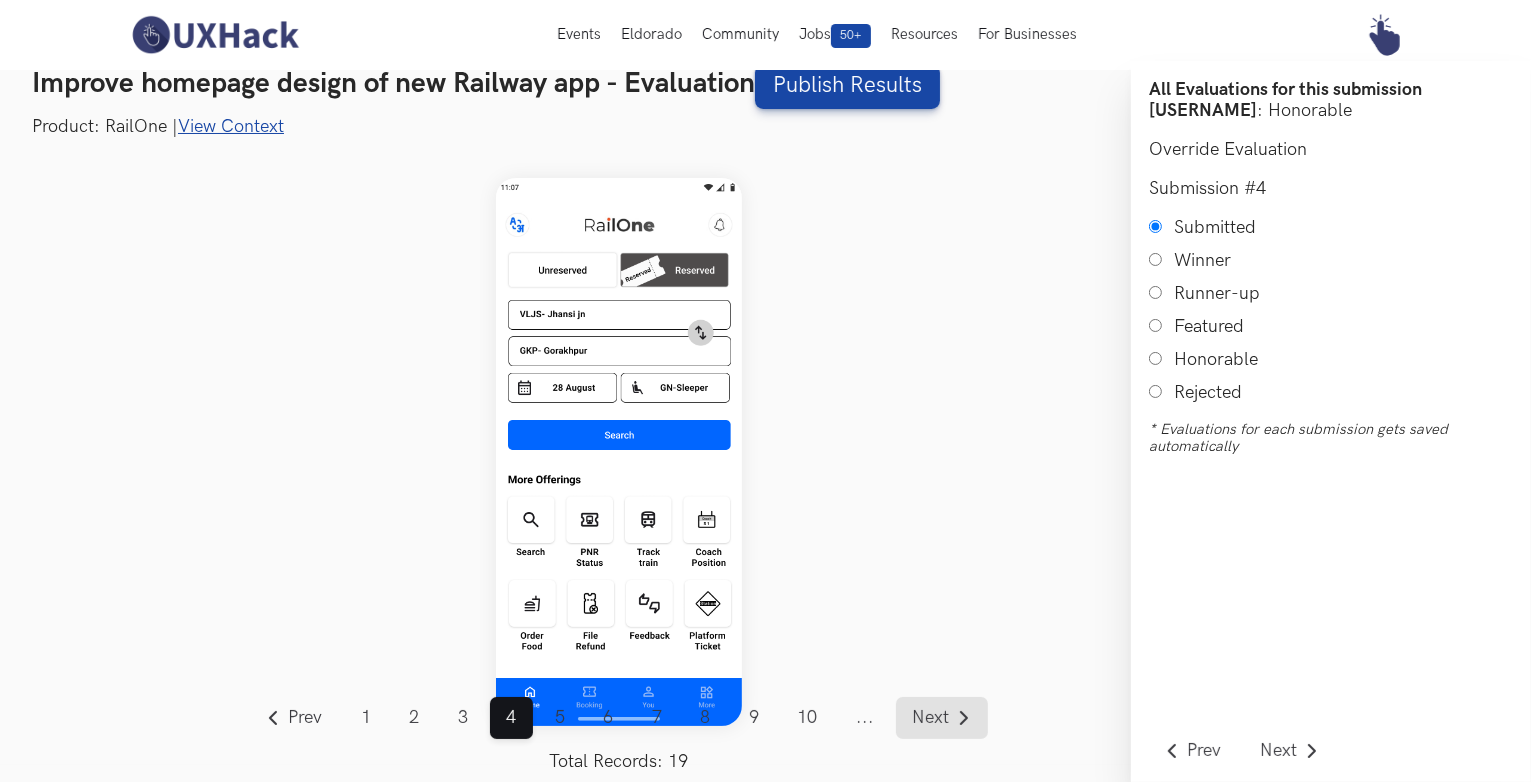 click on "Next" at bounding box center [931, 718] 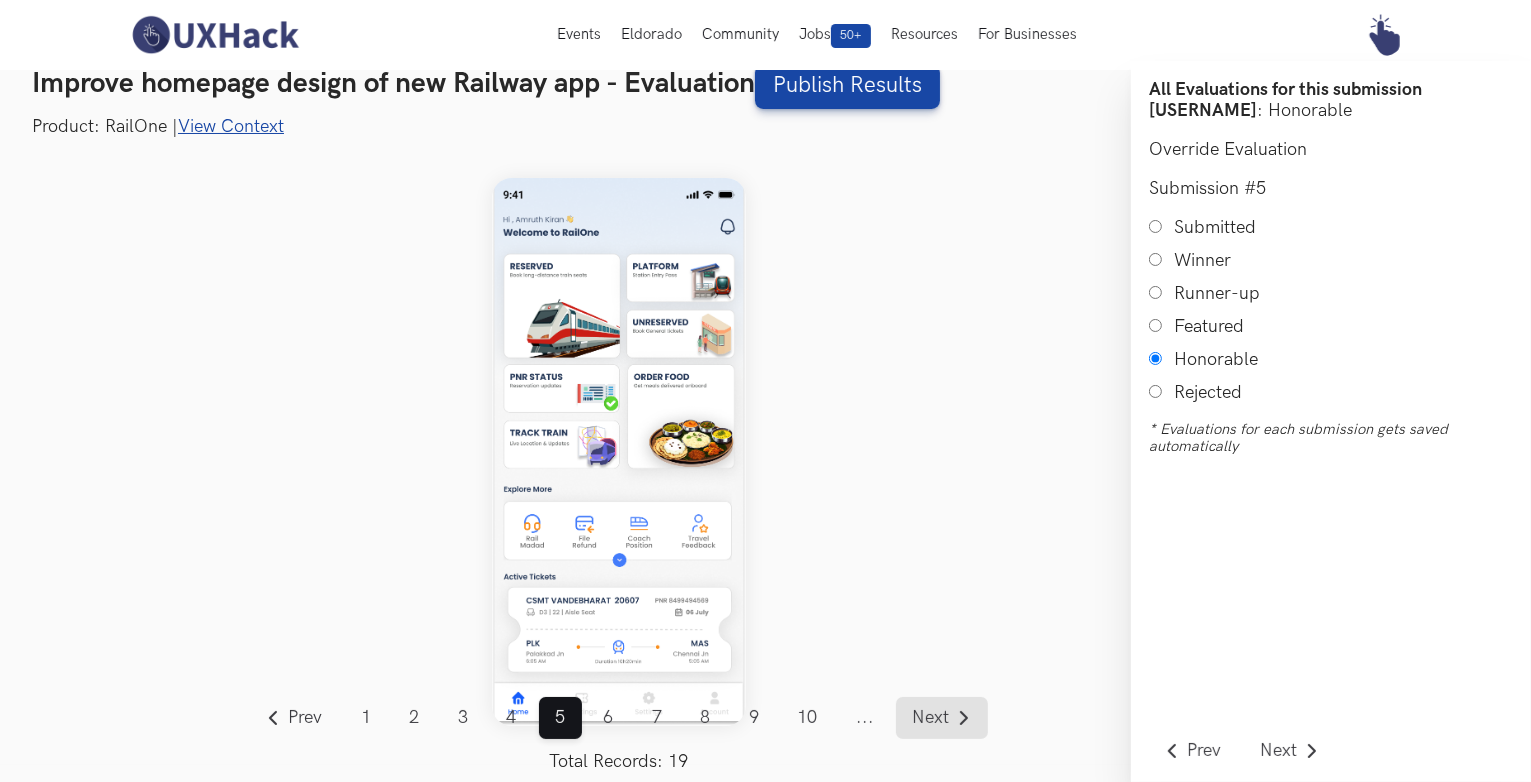 click on "Next" at bounding box center (931, 718) 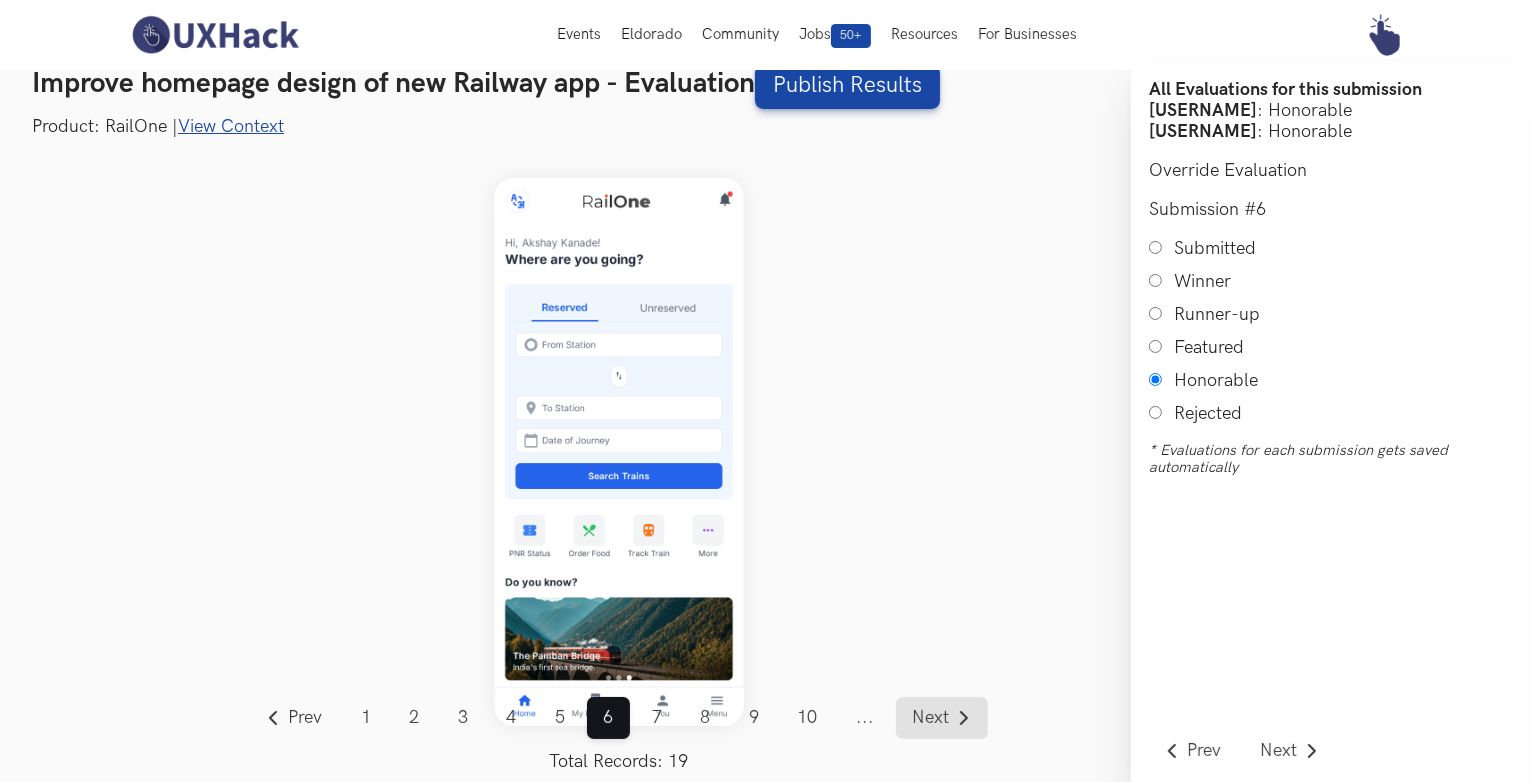 click on "Next" at bounding box center (931, 718) 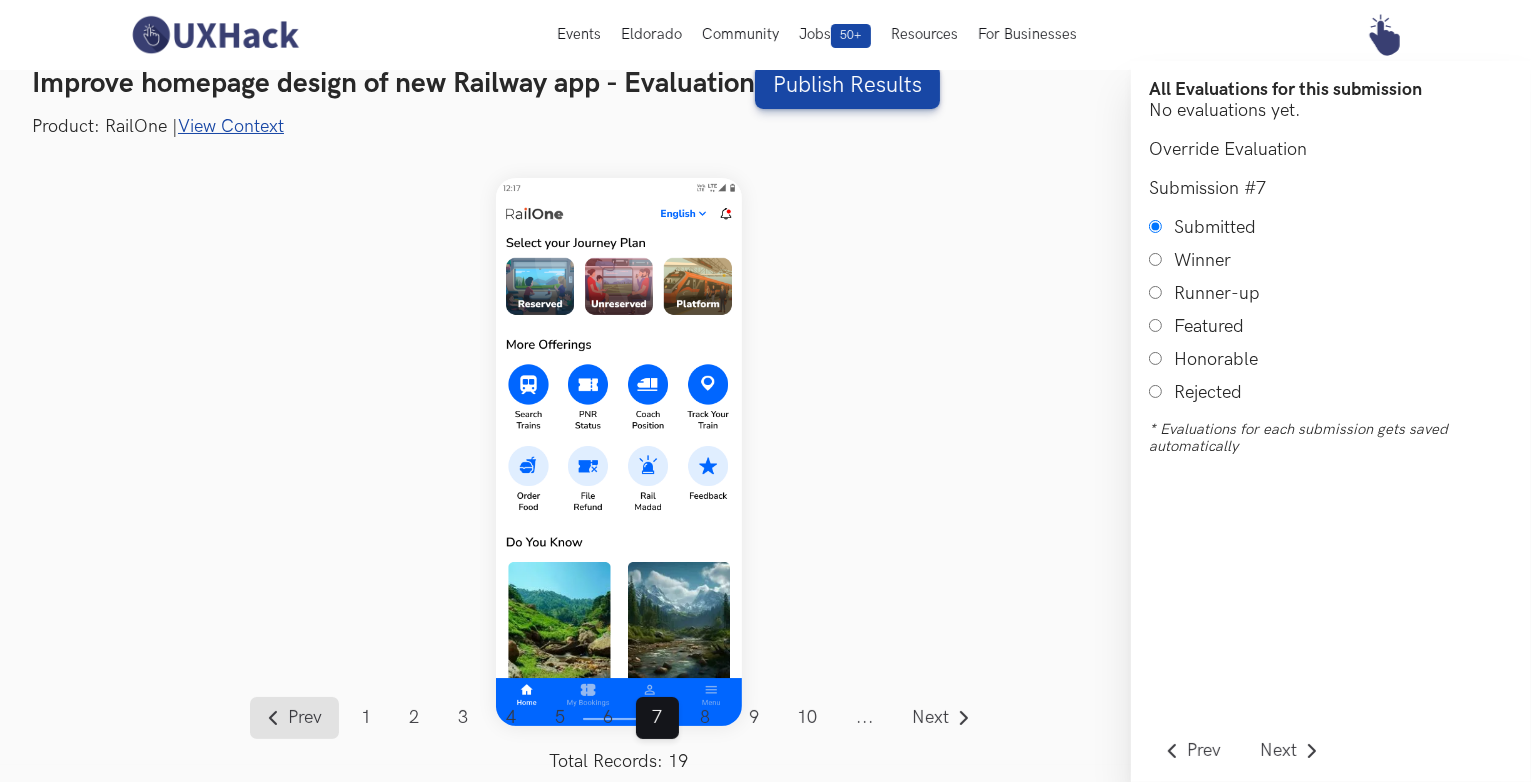 click on "Prev" at bounding box center [306, 718] 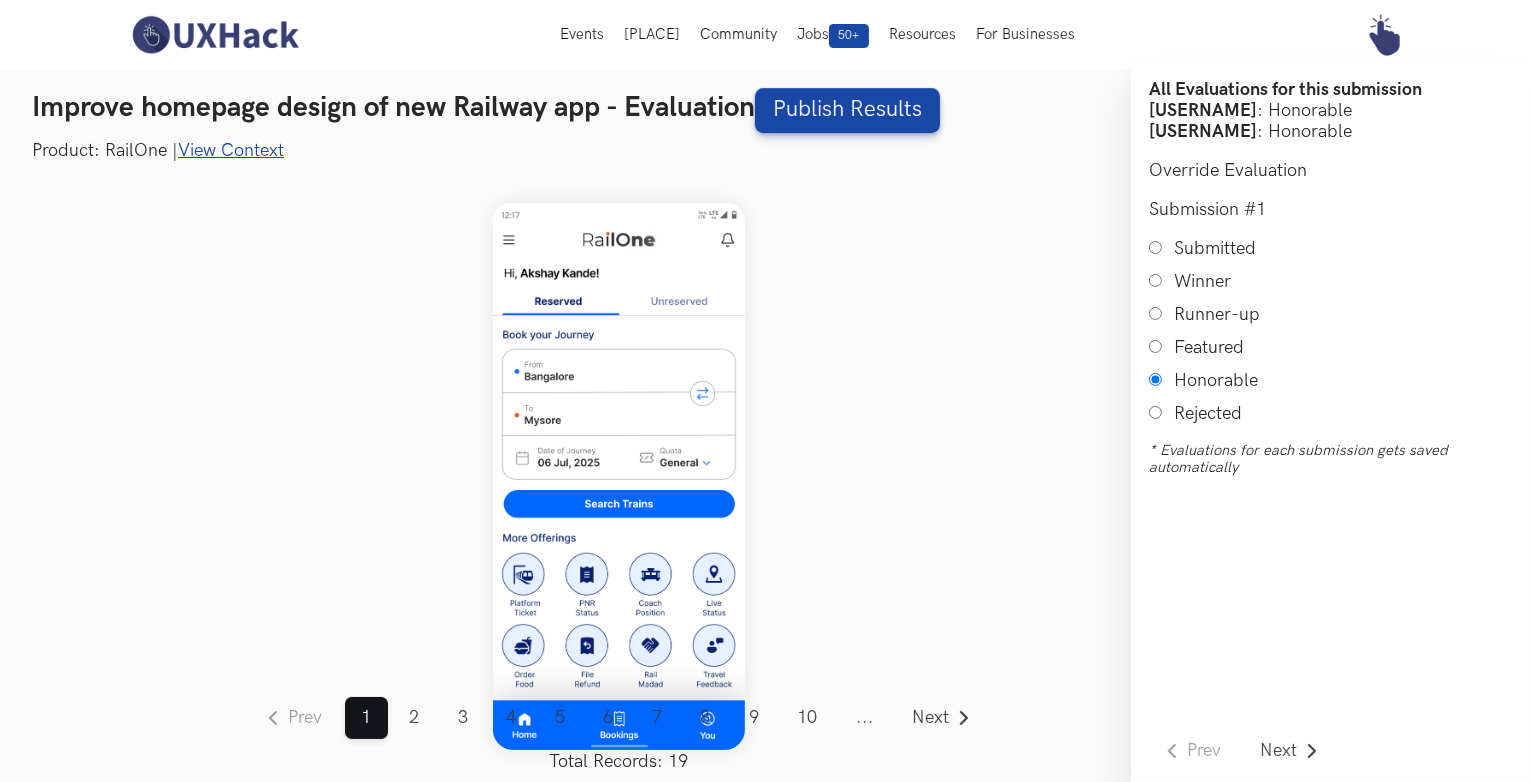 scroll, scrollTop: 24, scrollLeft: 0, axis: vertical 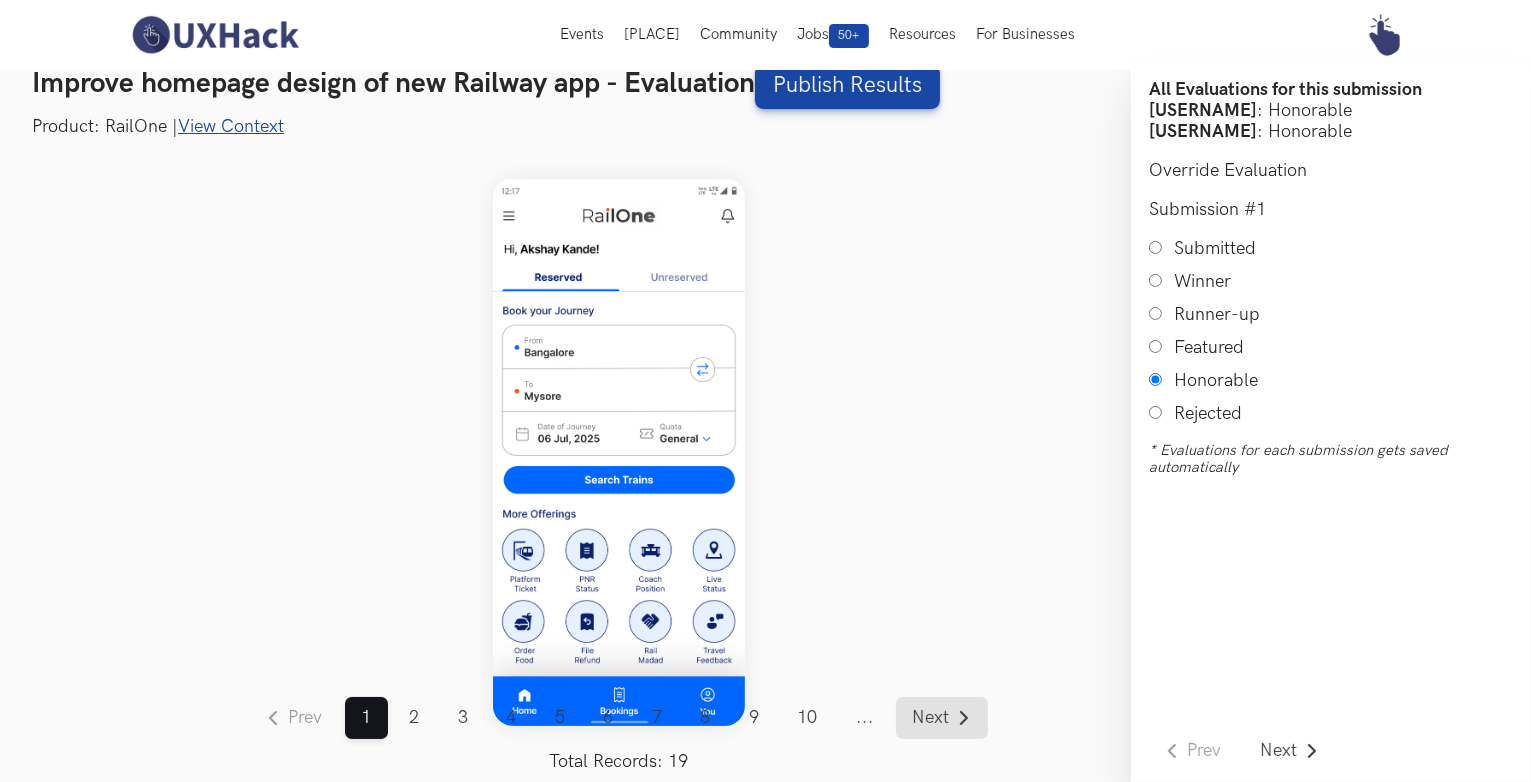 click on "Next" at bounding box center (931, 718) 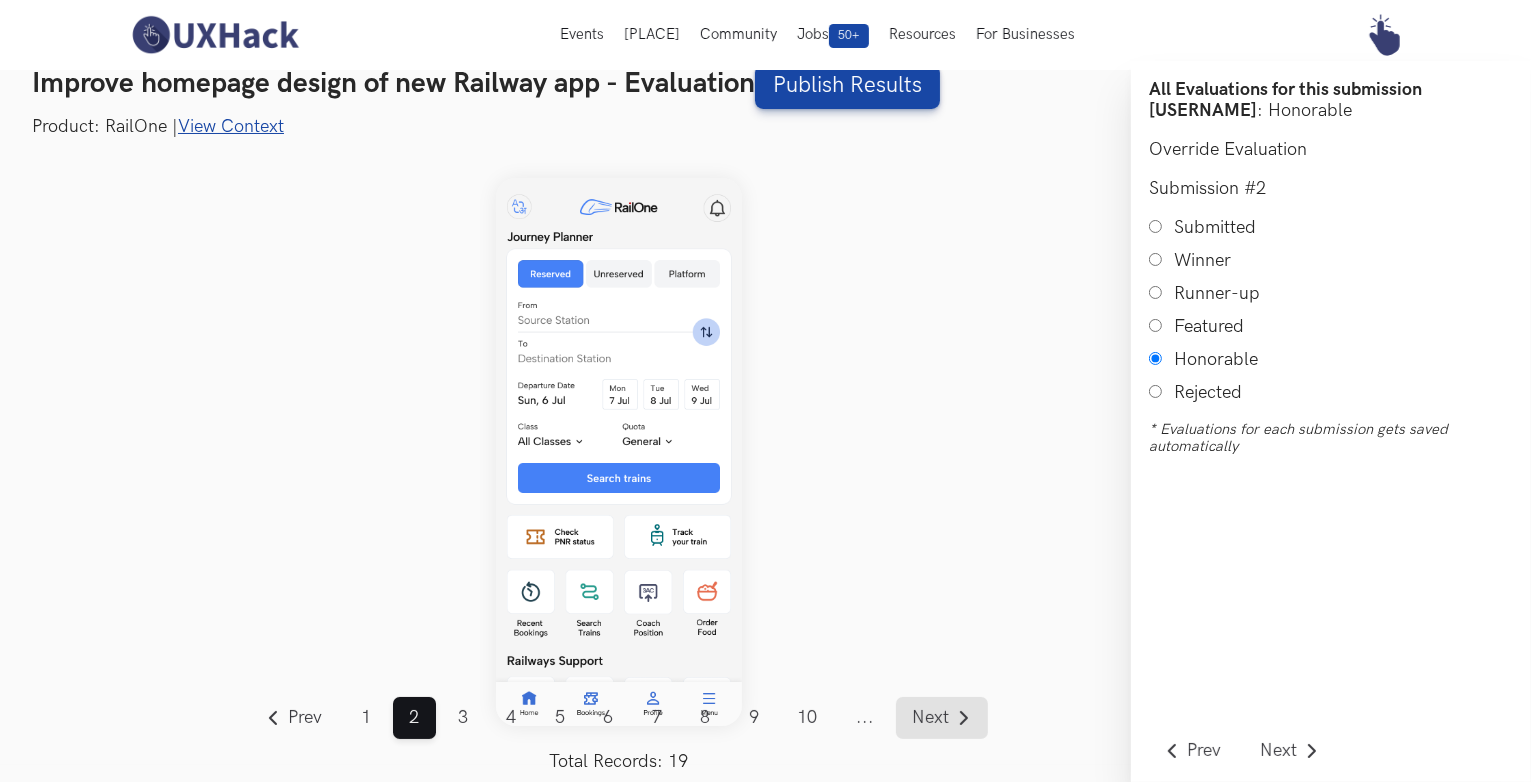 click on "Next" at bounding box center (931, 718) 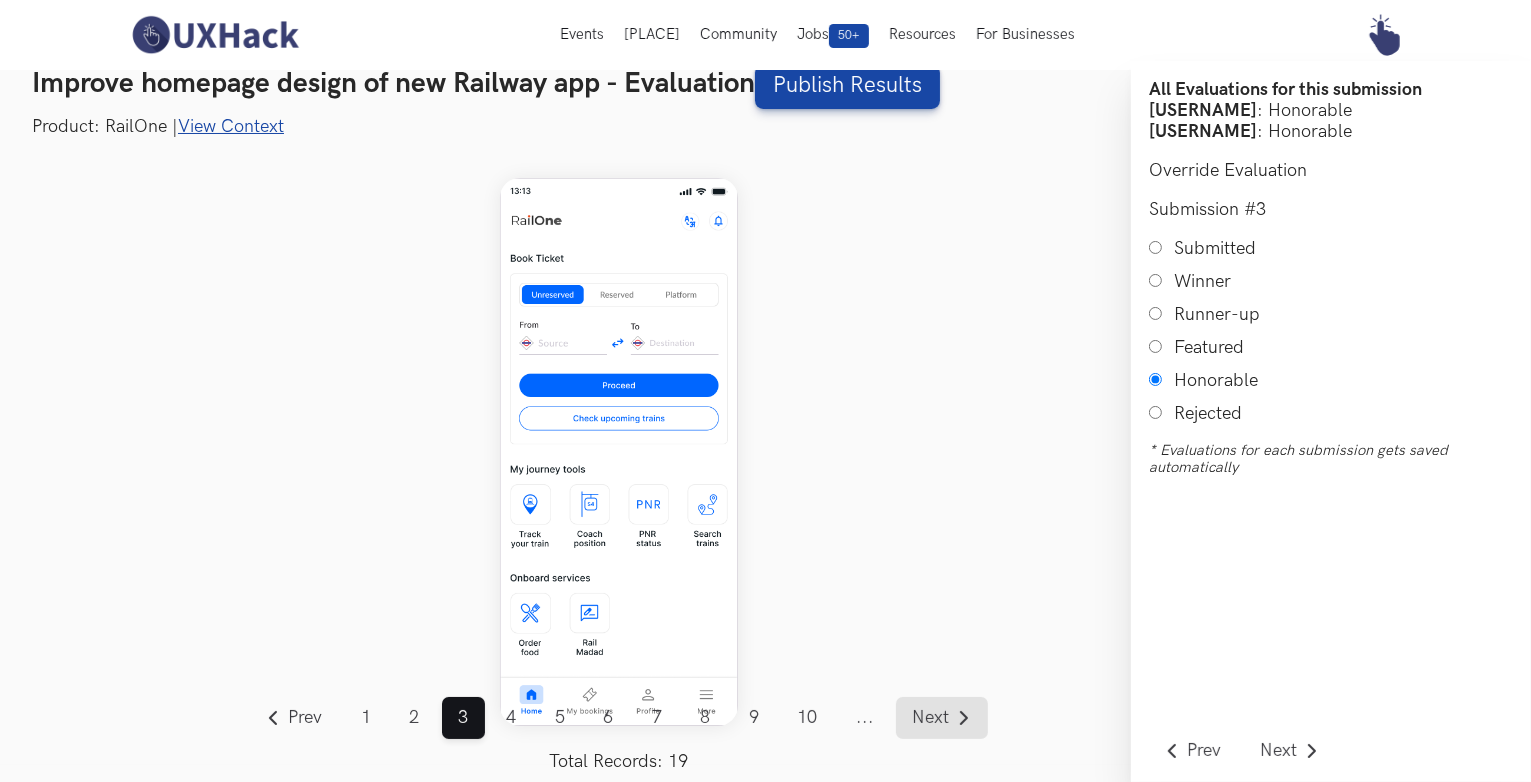 click on "Next" at bounding box center [931, 718] 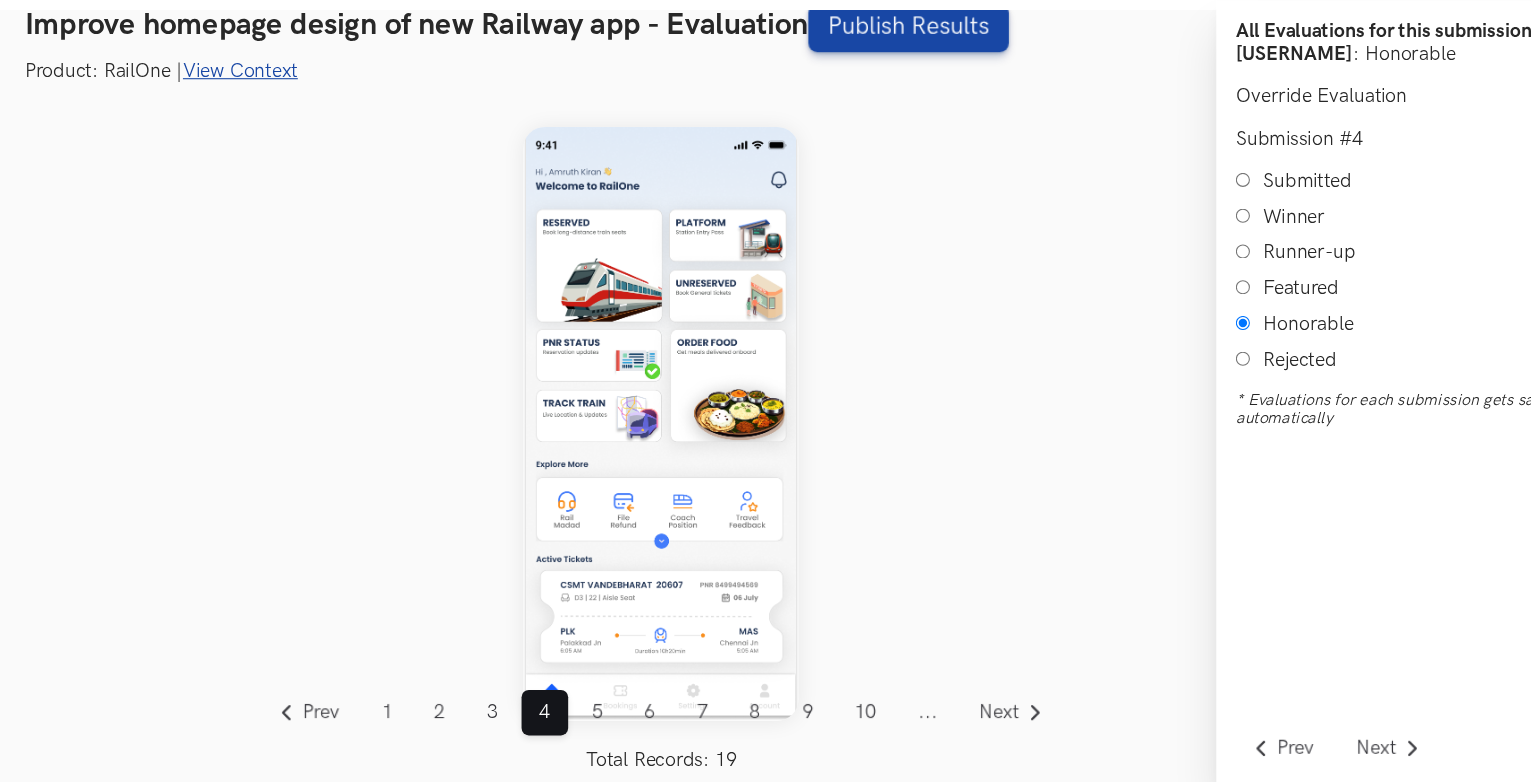 scroll, scrollTop: 25, scrollLeft: 0, axis: vertical 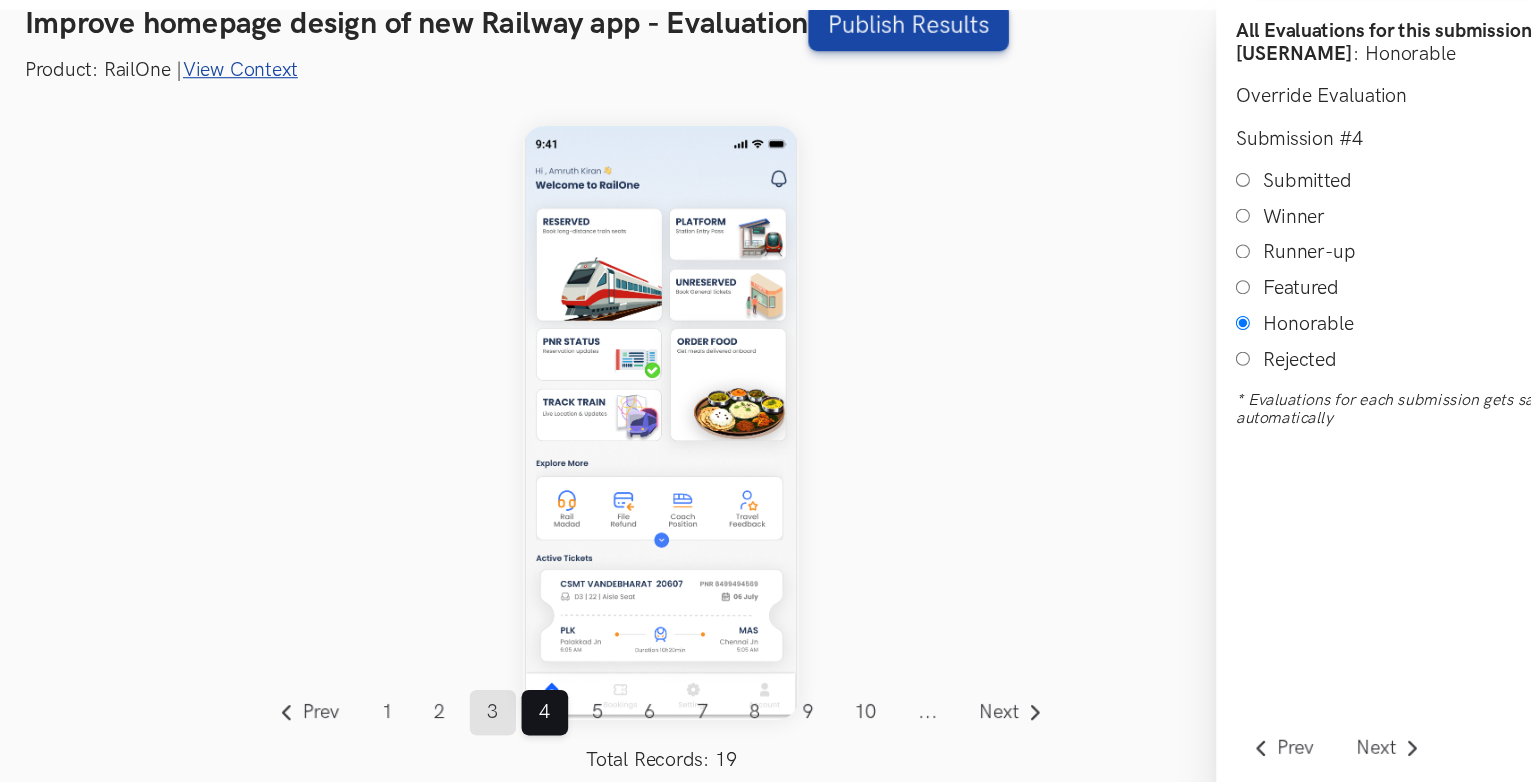 click on "3" at bounding box center [463, 718] 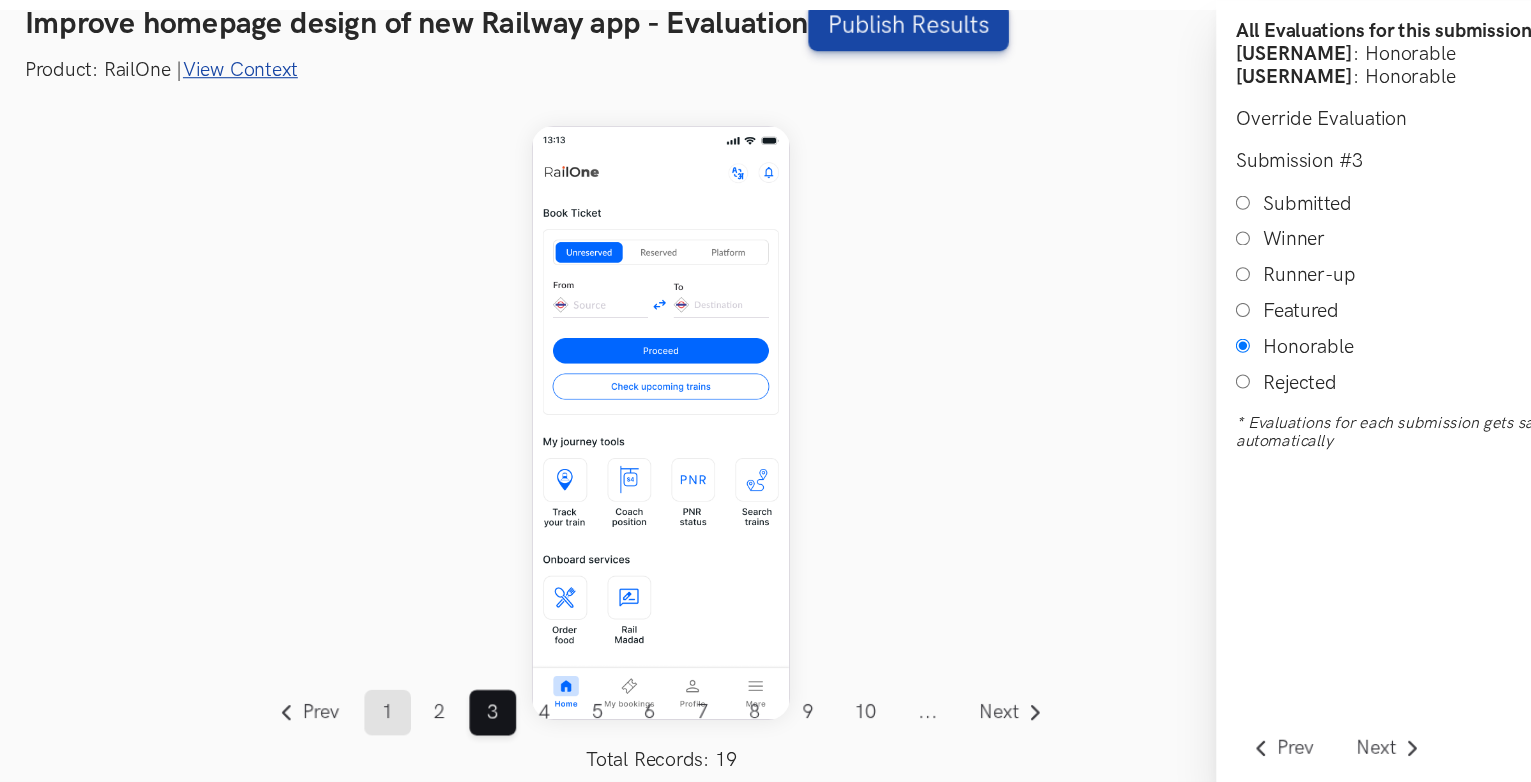 click on "1" at bounding box center (366, 718) 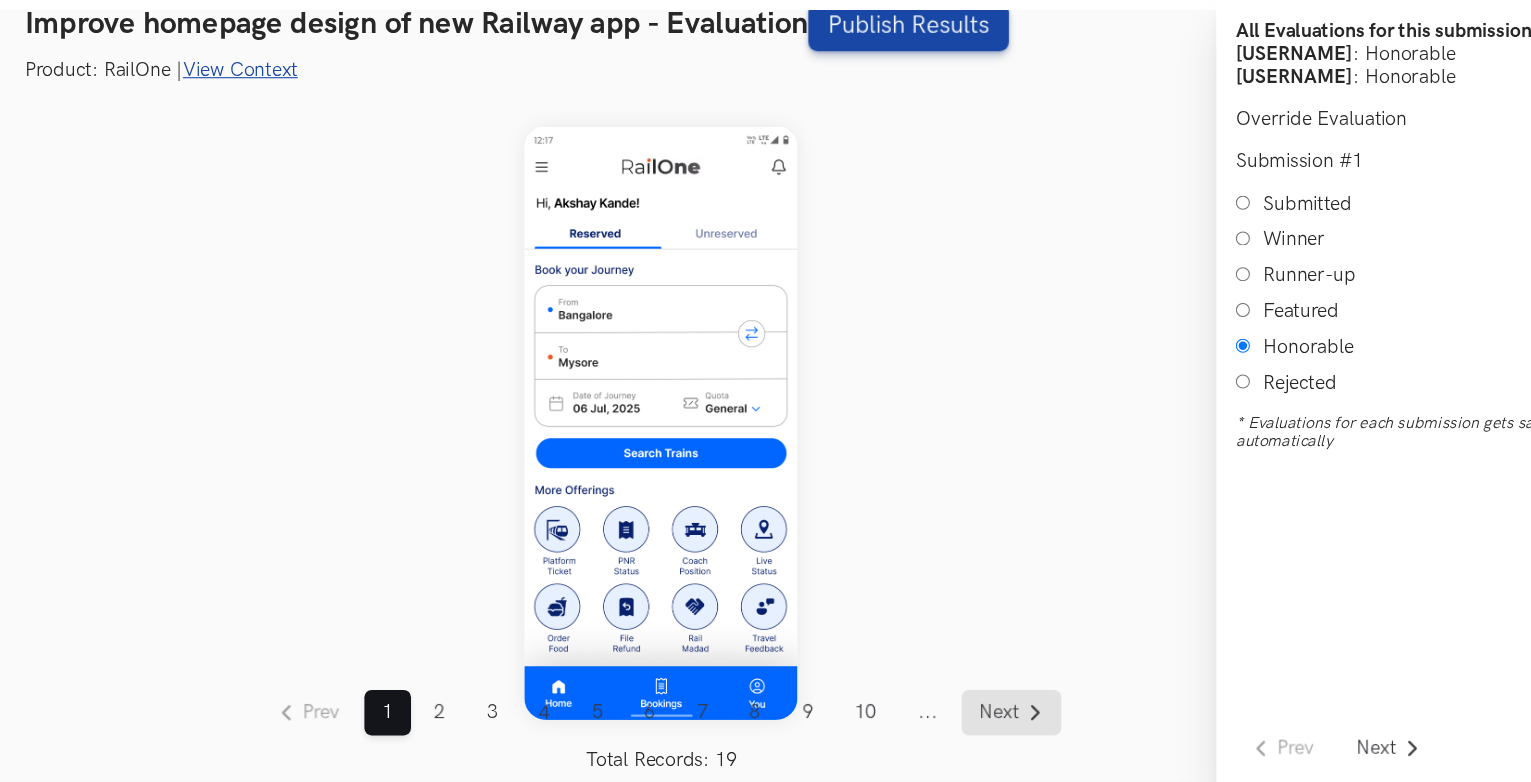 click on "Next" at bounding box center [942, 718] 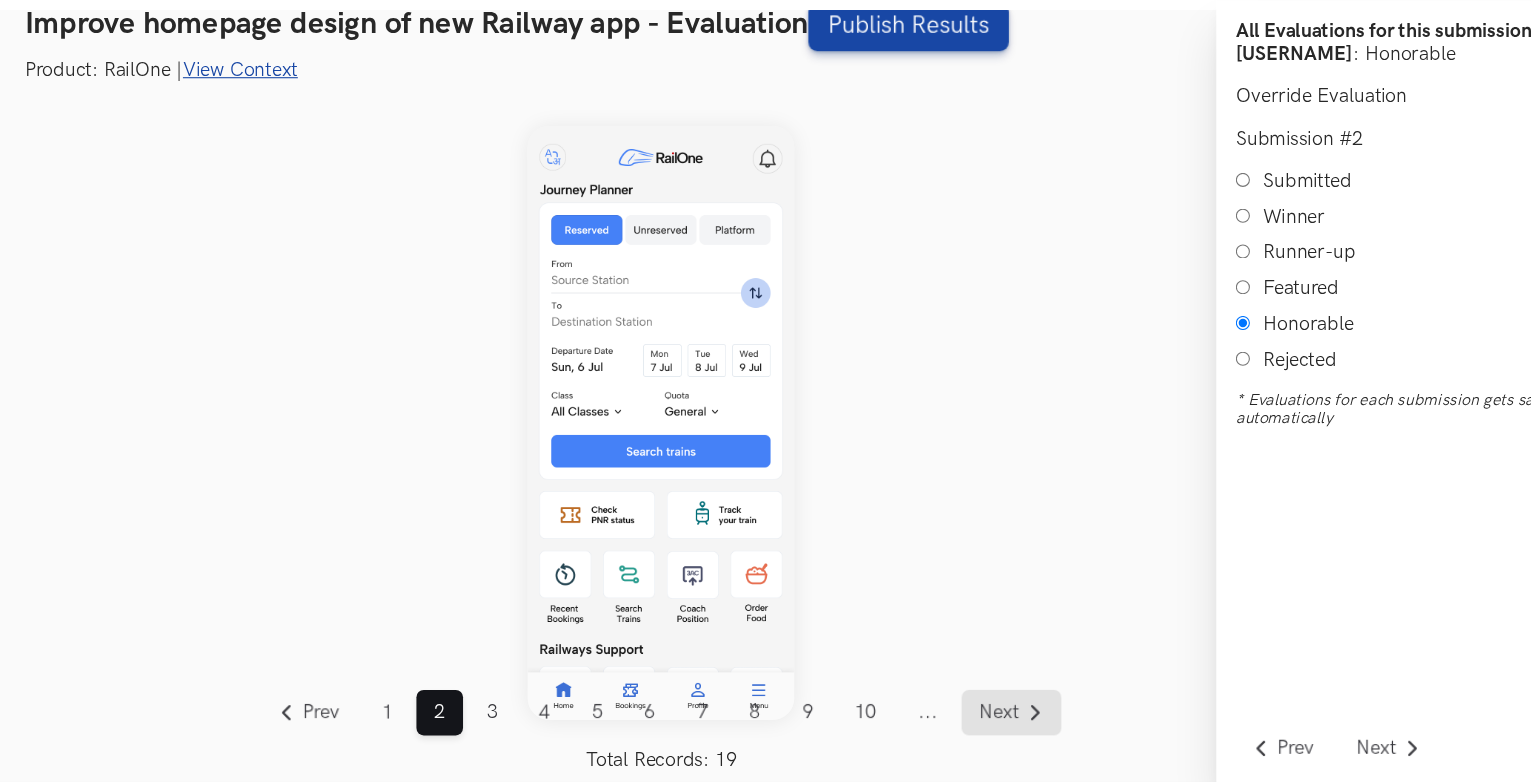 click on "Next" at bounding box center [931, 718] 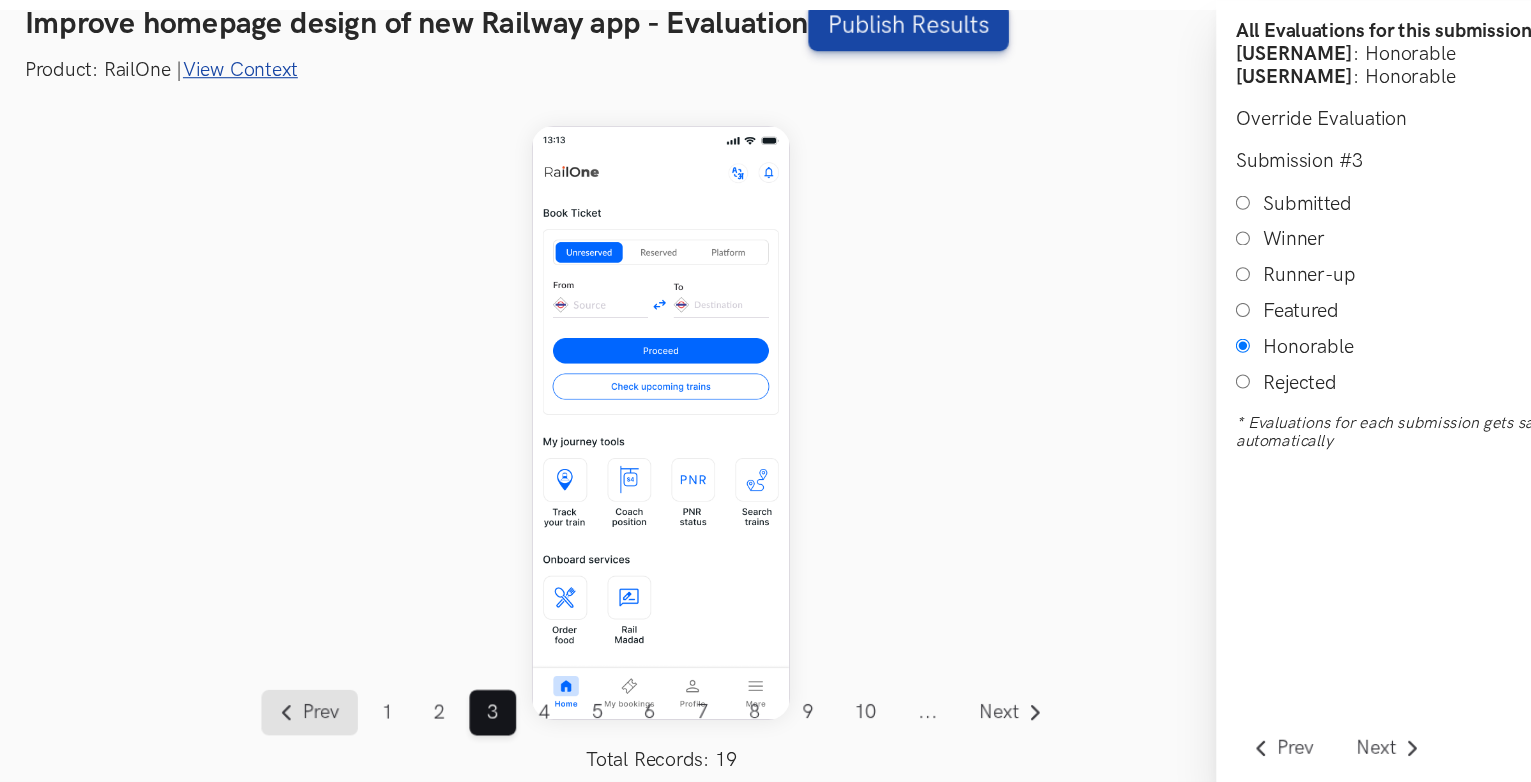 click on "Prev" at bounding box center (306, 718) 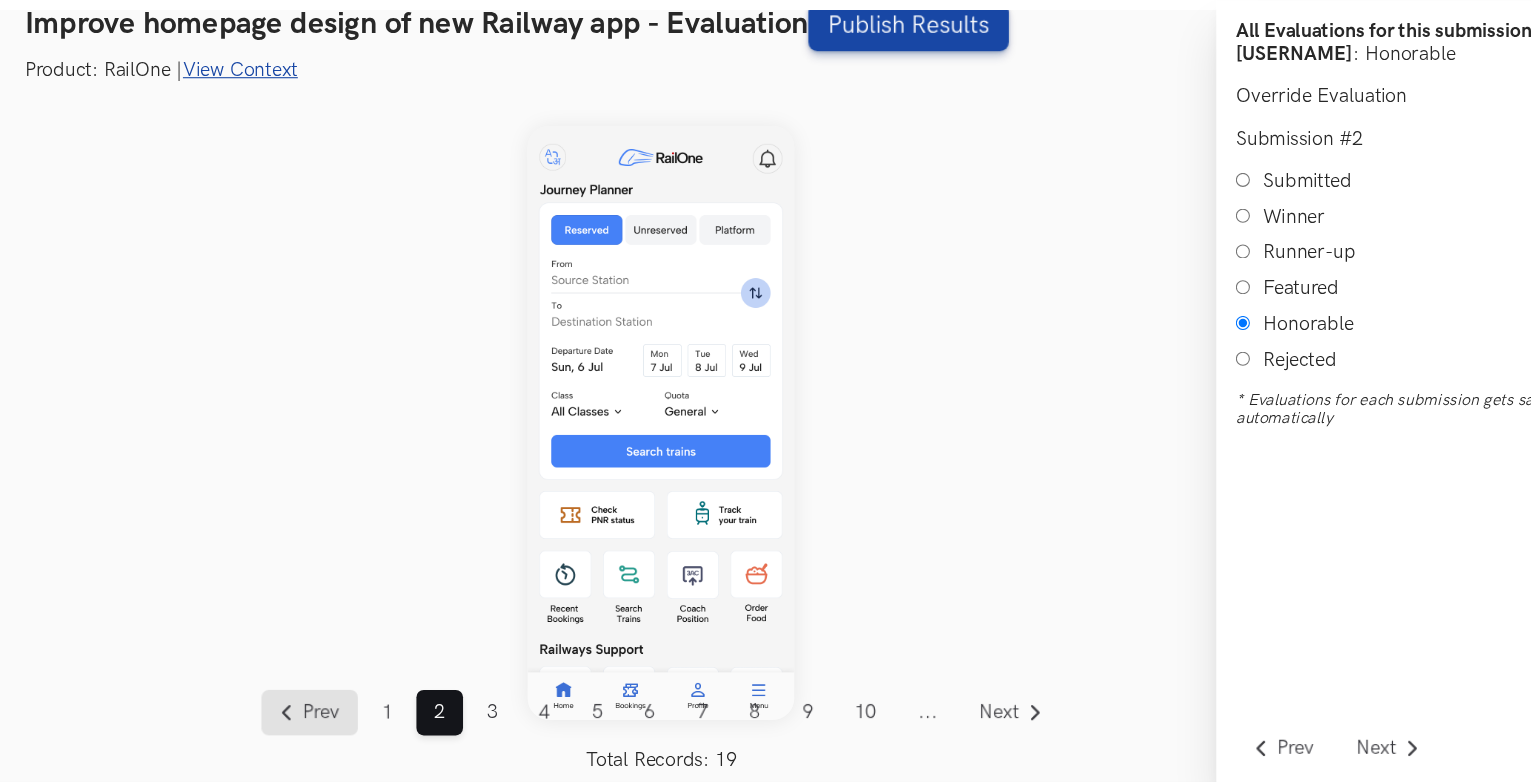 click on "Prev" at bounding box center [306, 718] 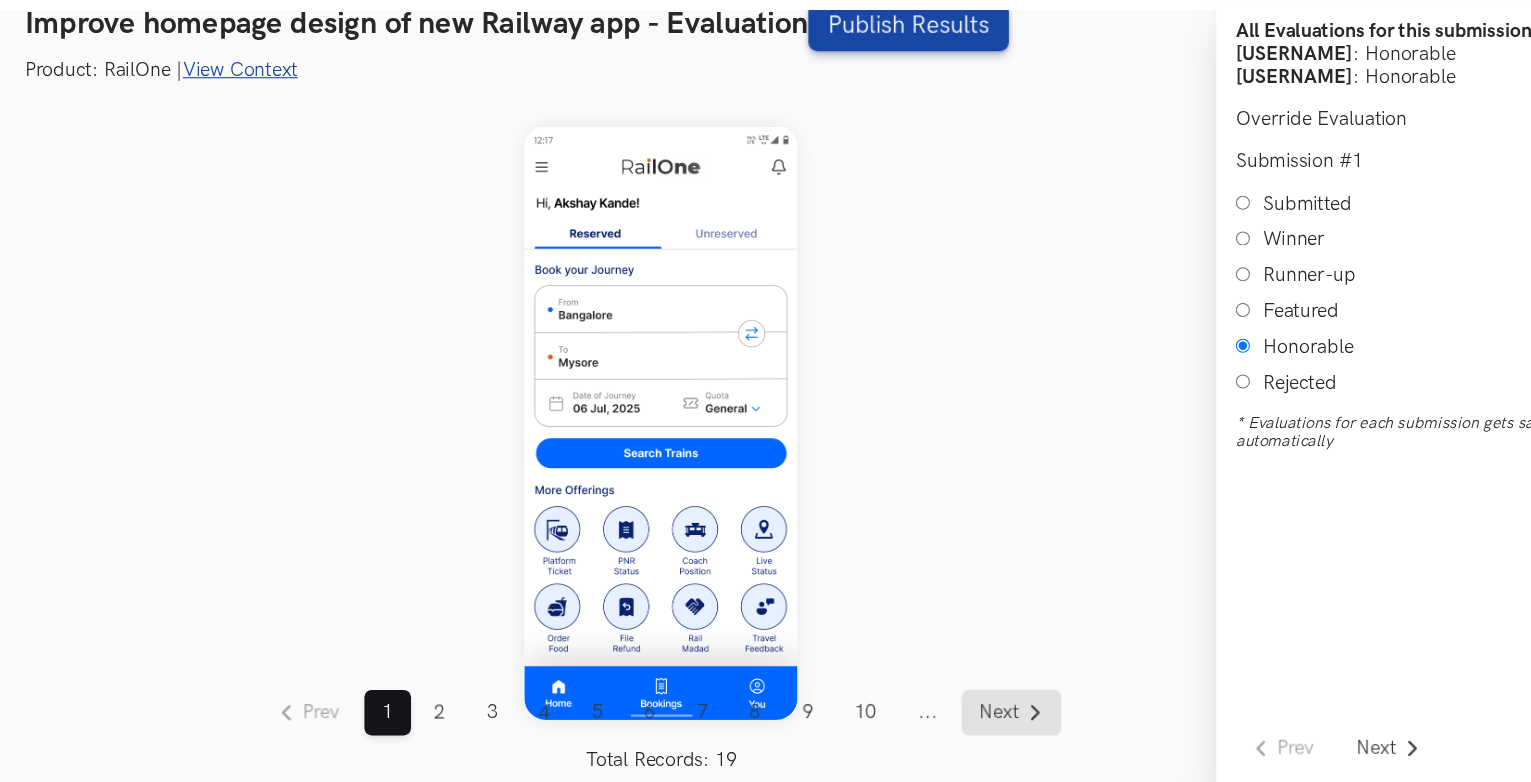 click on "Next" at bounding box center [942, 718] 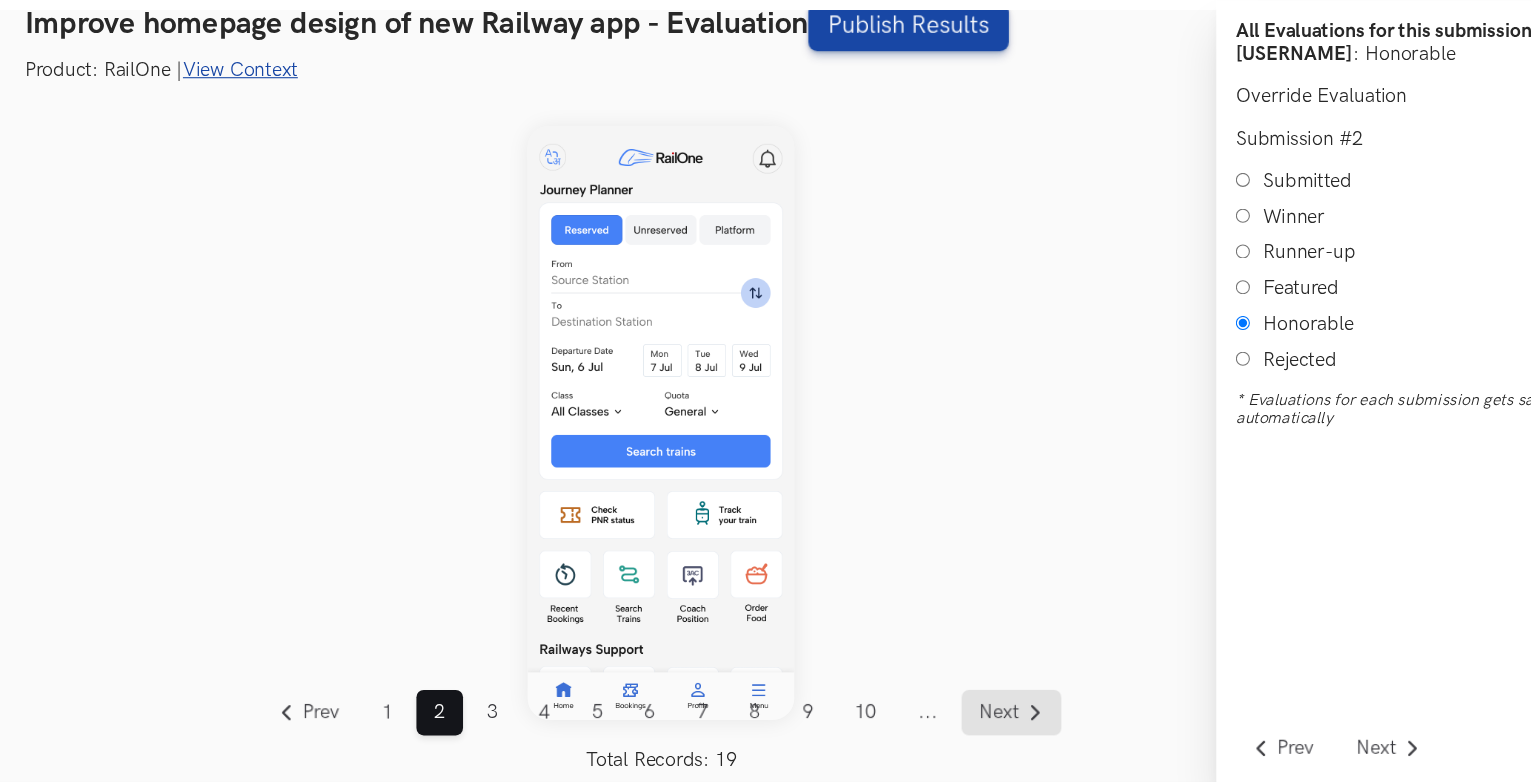 click on "Next" at bounding box center [942, 718] 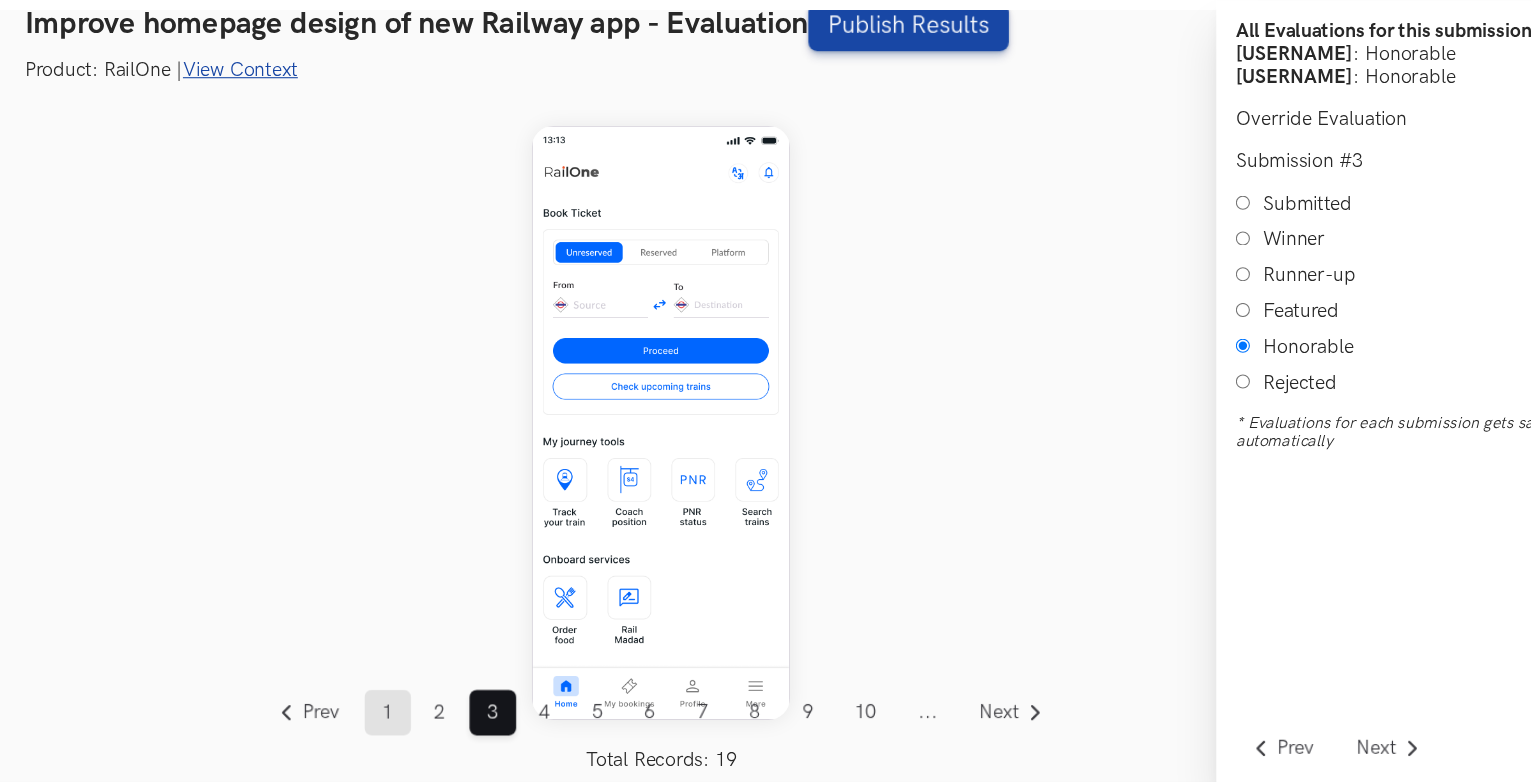 click on "1" at bounding box center [366, 718] 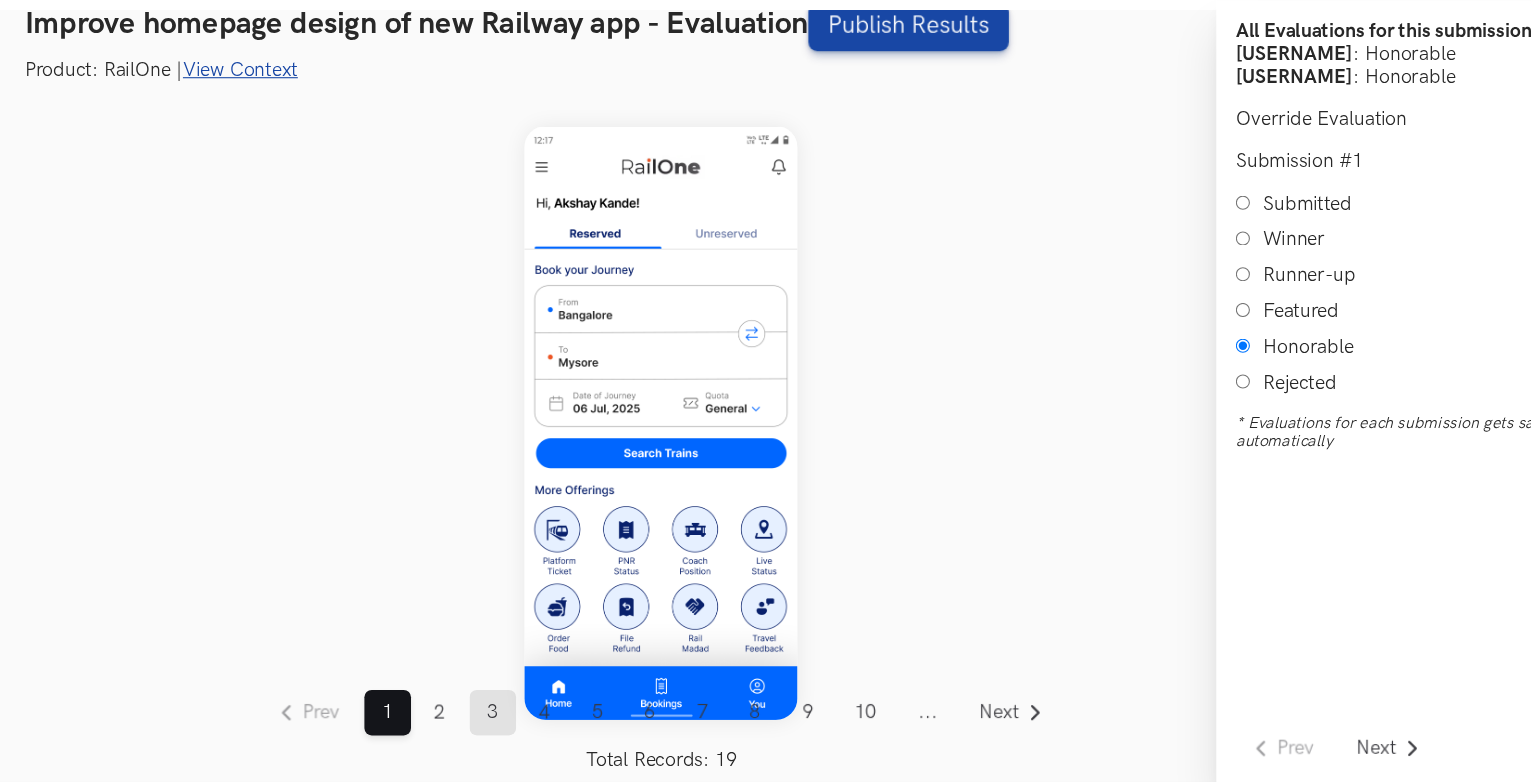 click on "3" at bounding box center (463, 718) 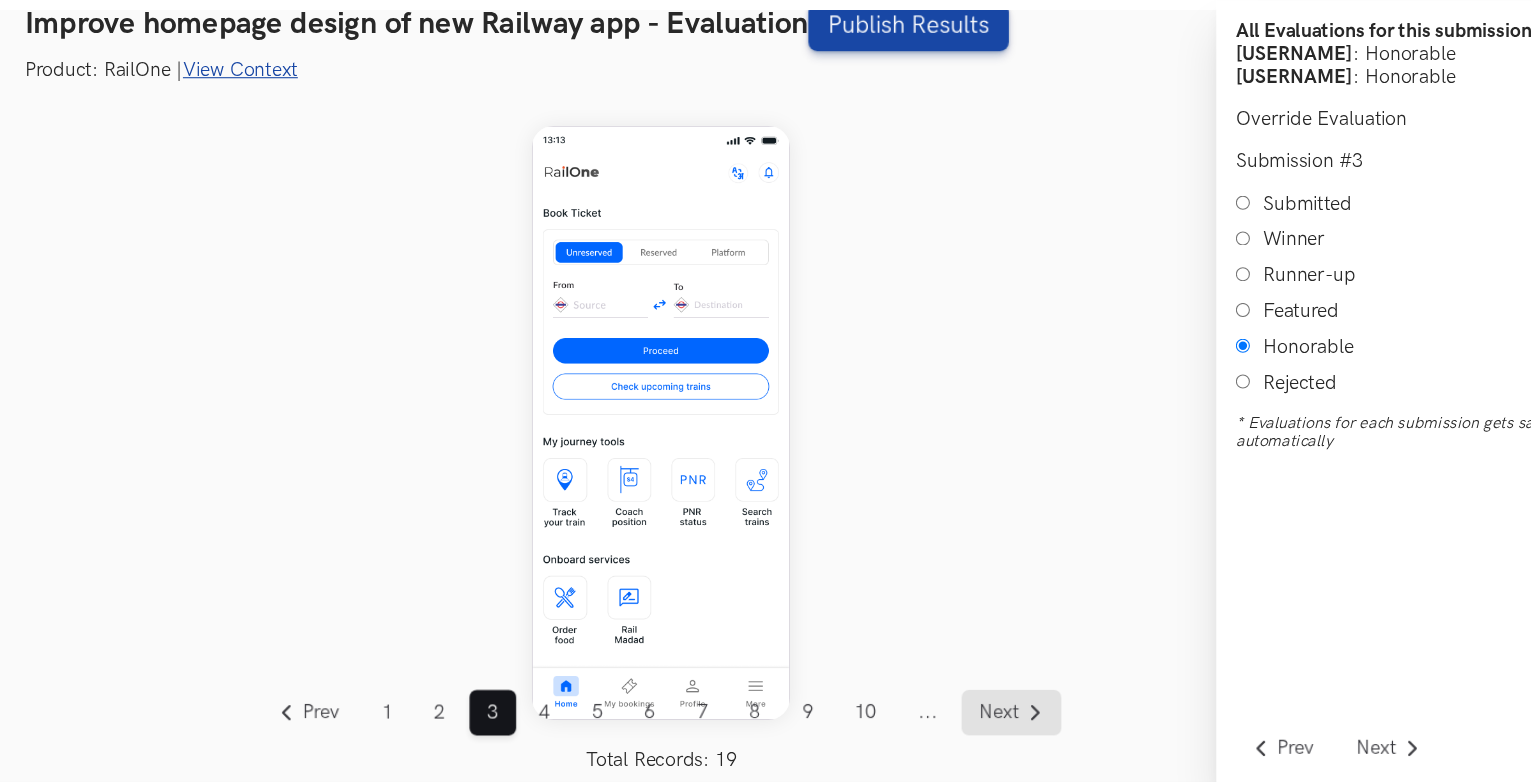 click on "Next" at bounding box center (931, 718) 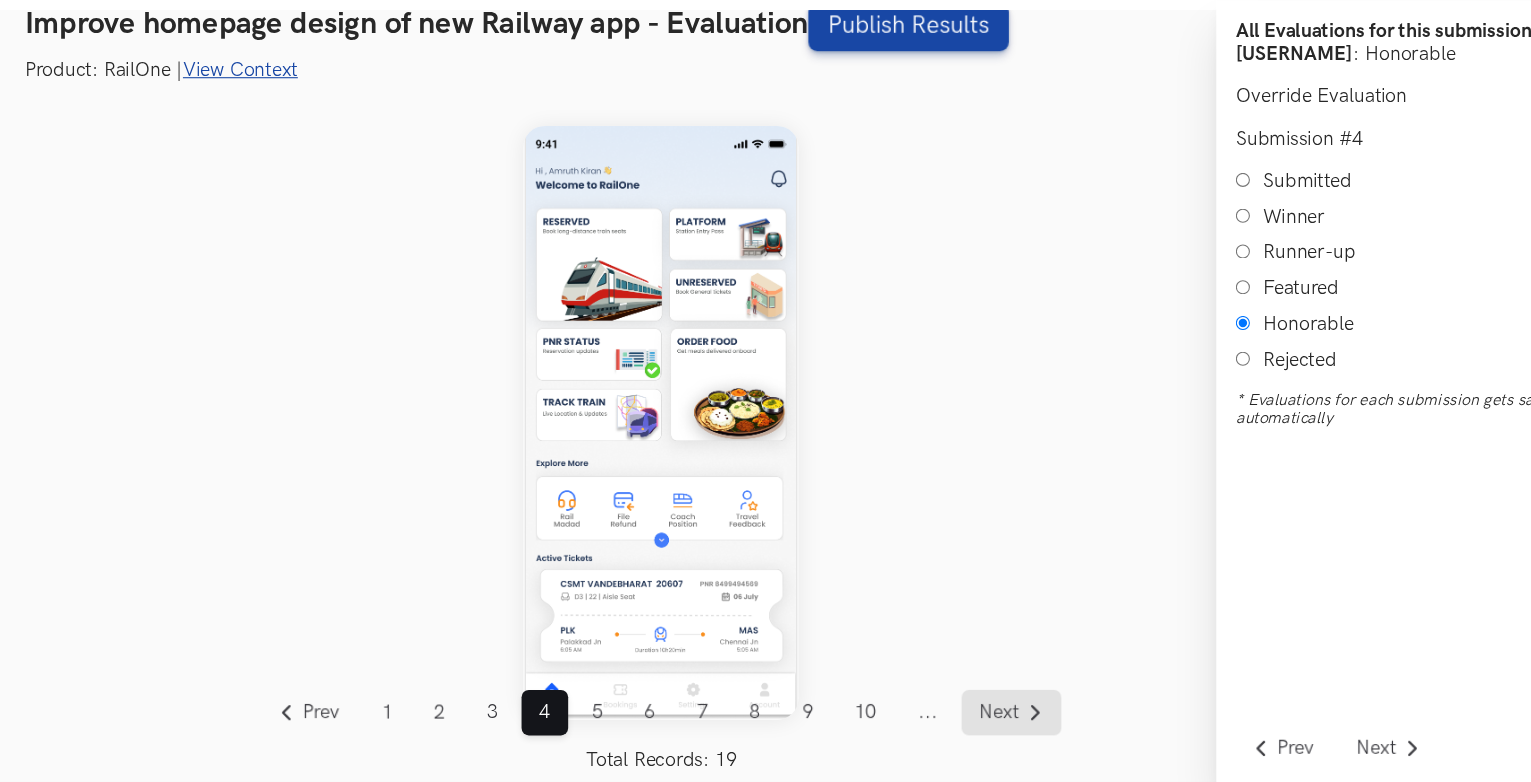 click on "Next" at bounding box center [931, 718] 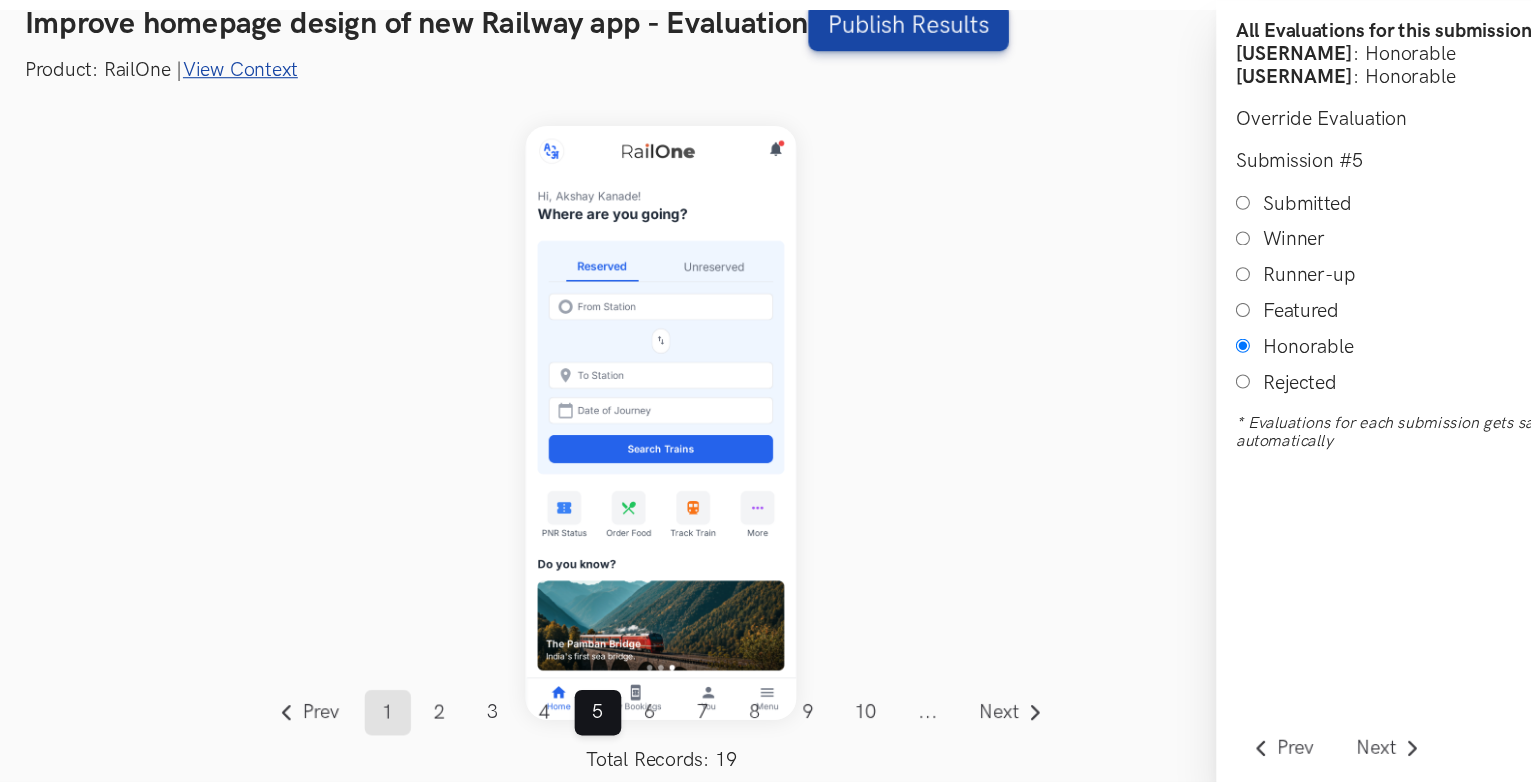 click on "1" at bounding box center [366, 718] 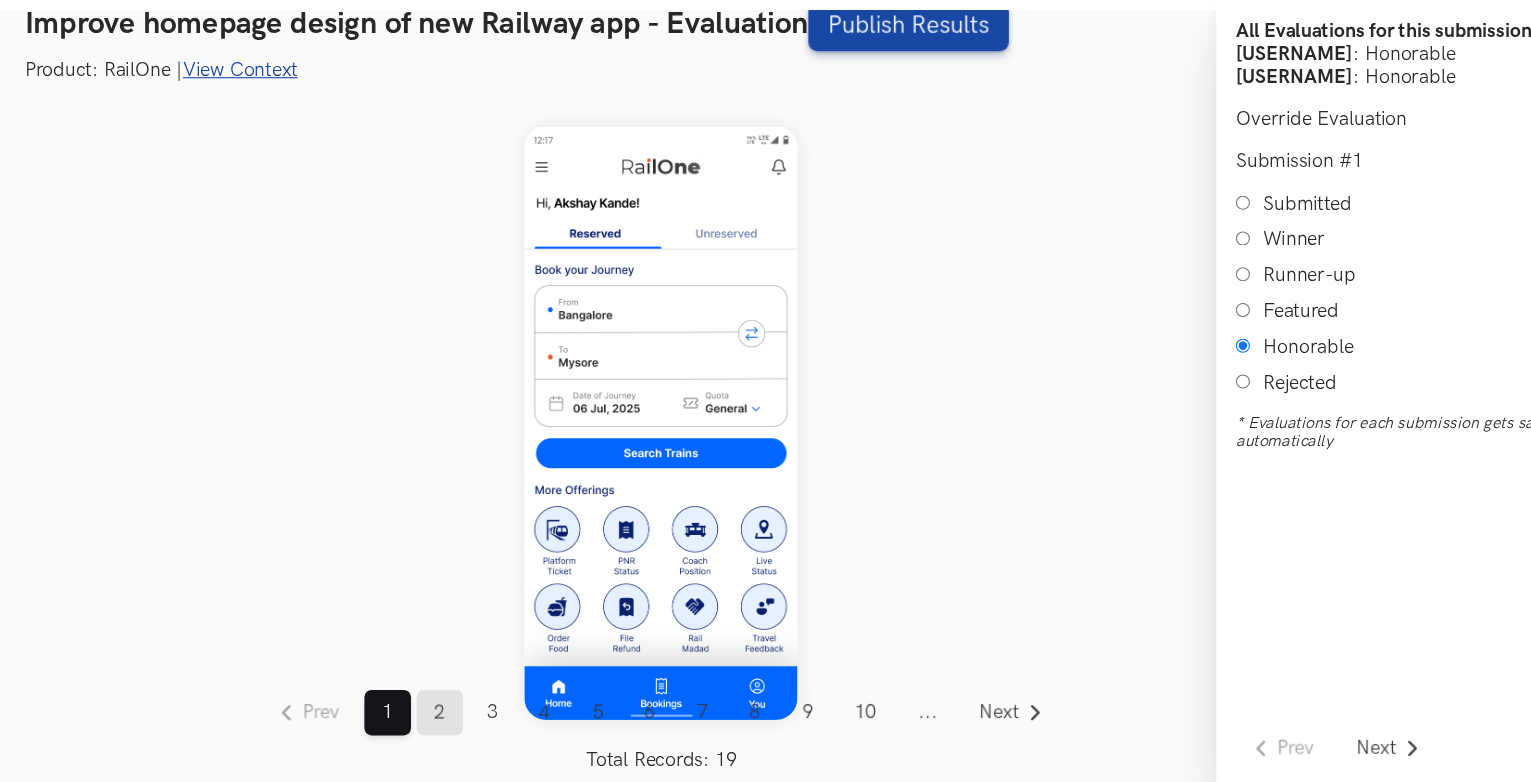 click on "2" at bounding box center (414, 718) 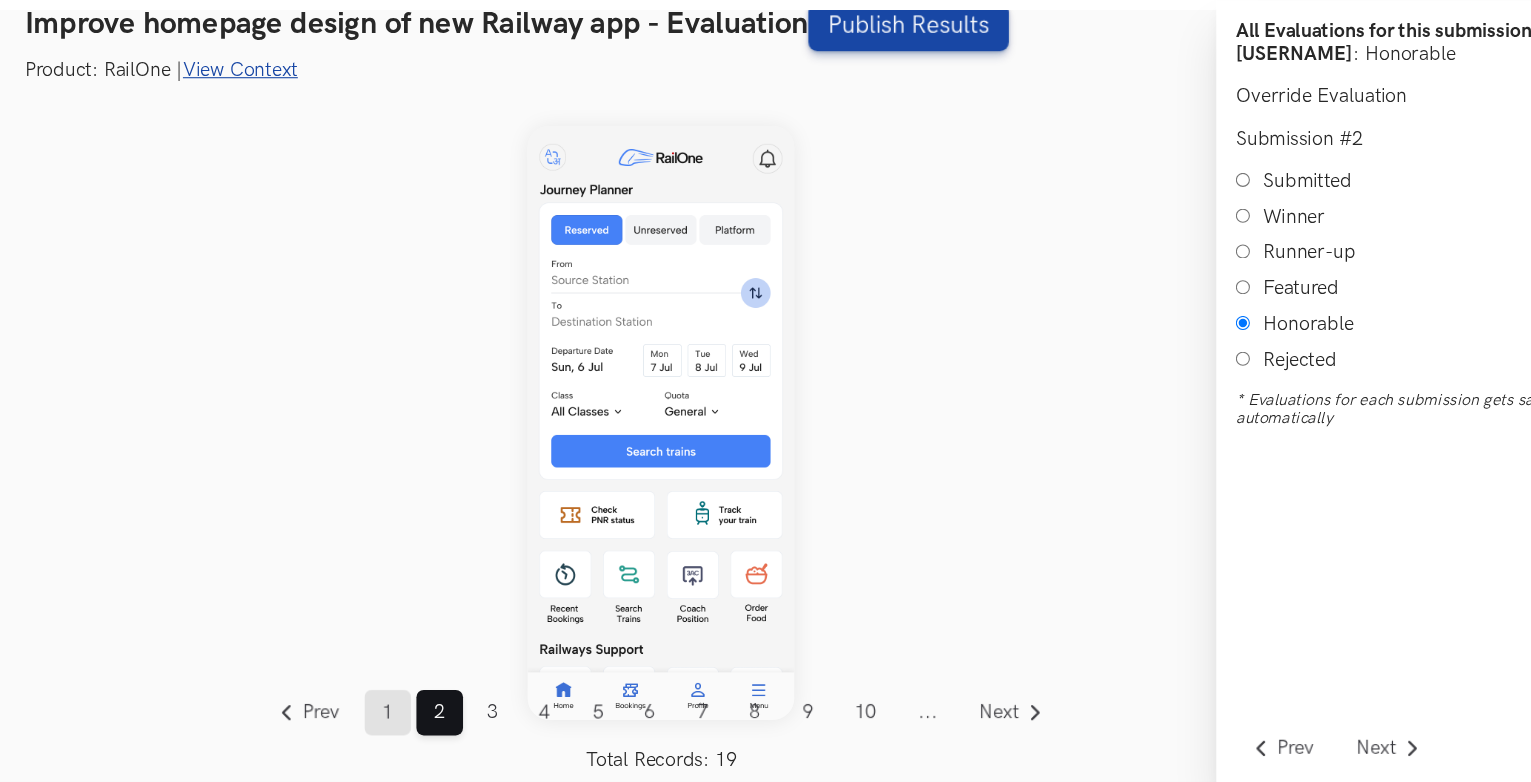click on "1" at bounding box center (366, 718) 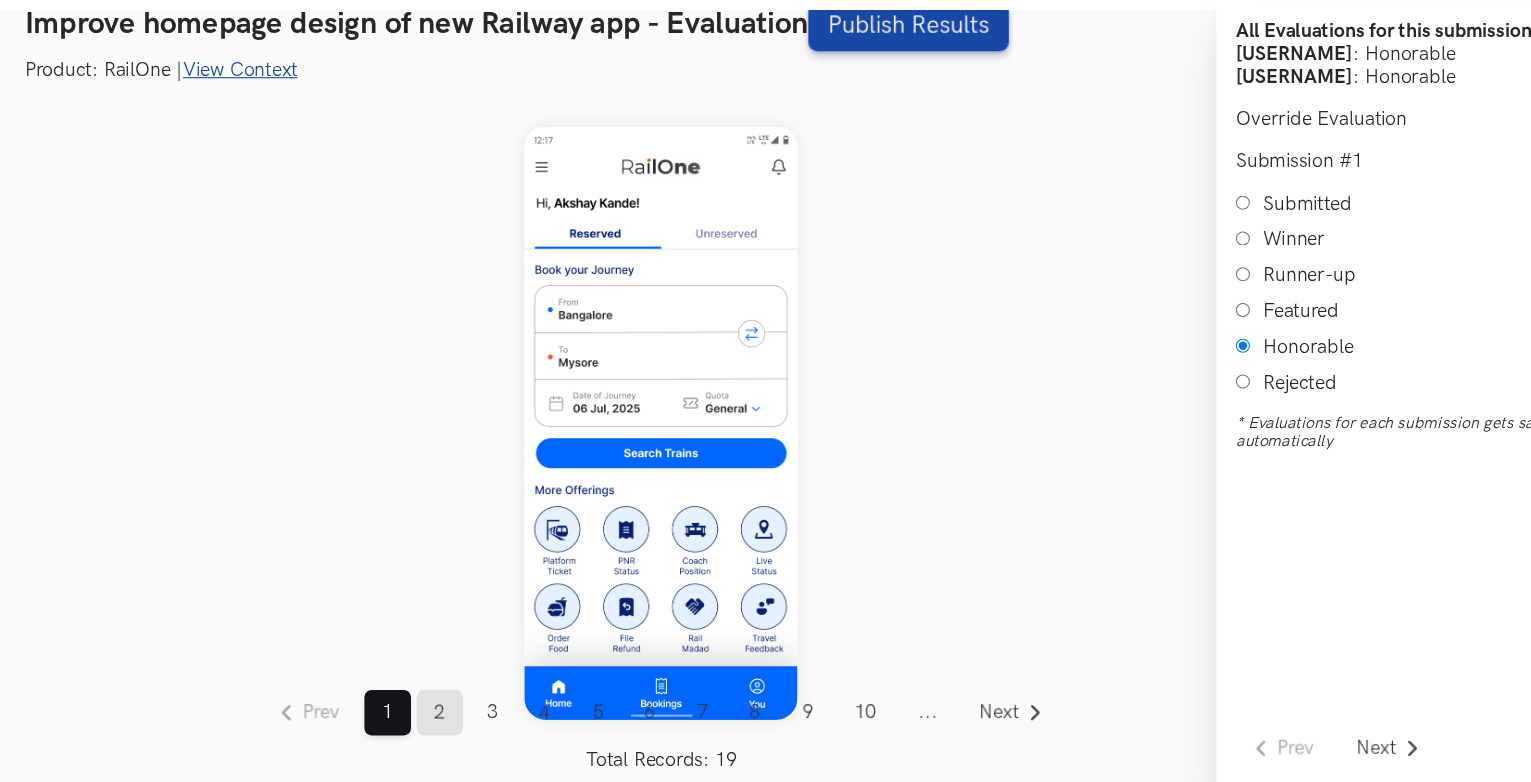 click on "2" at bounding box center [414, 718] 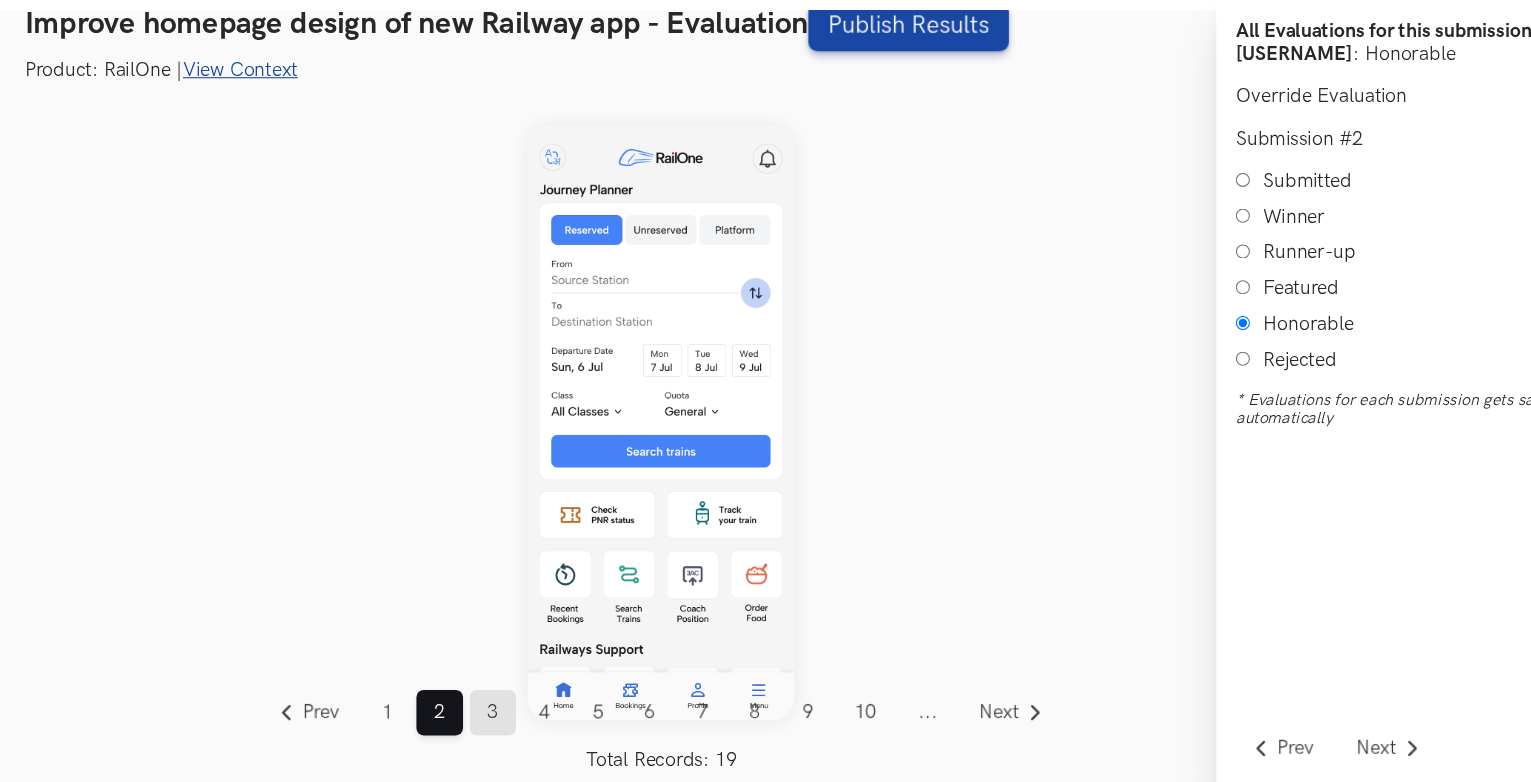 click on "3" at bounding box center [463, 718] 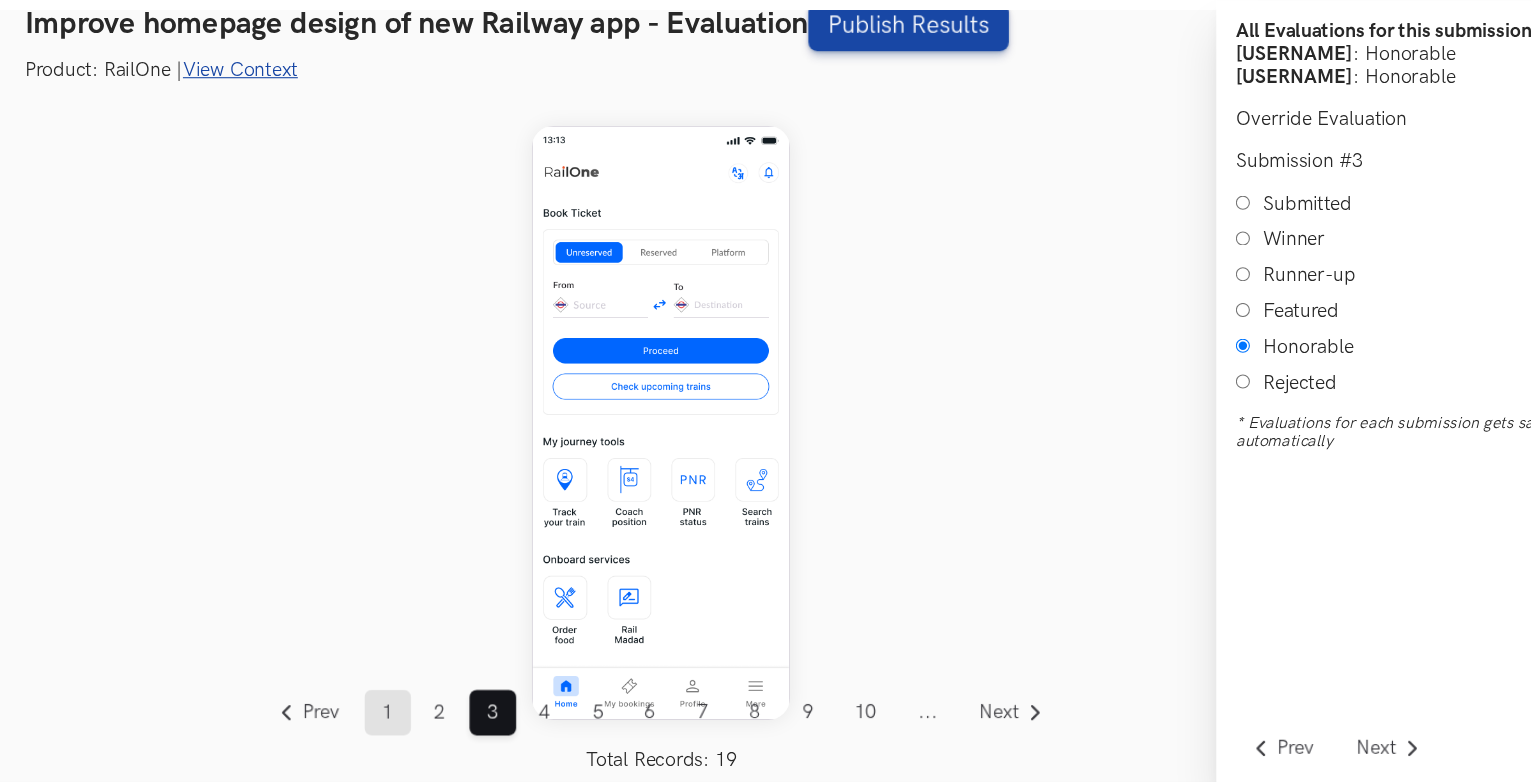 click on "1" at bounding box center [366, 718] 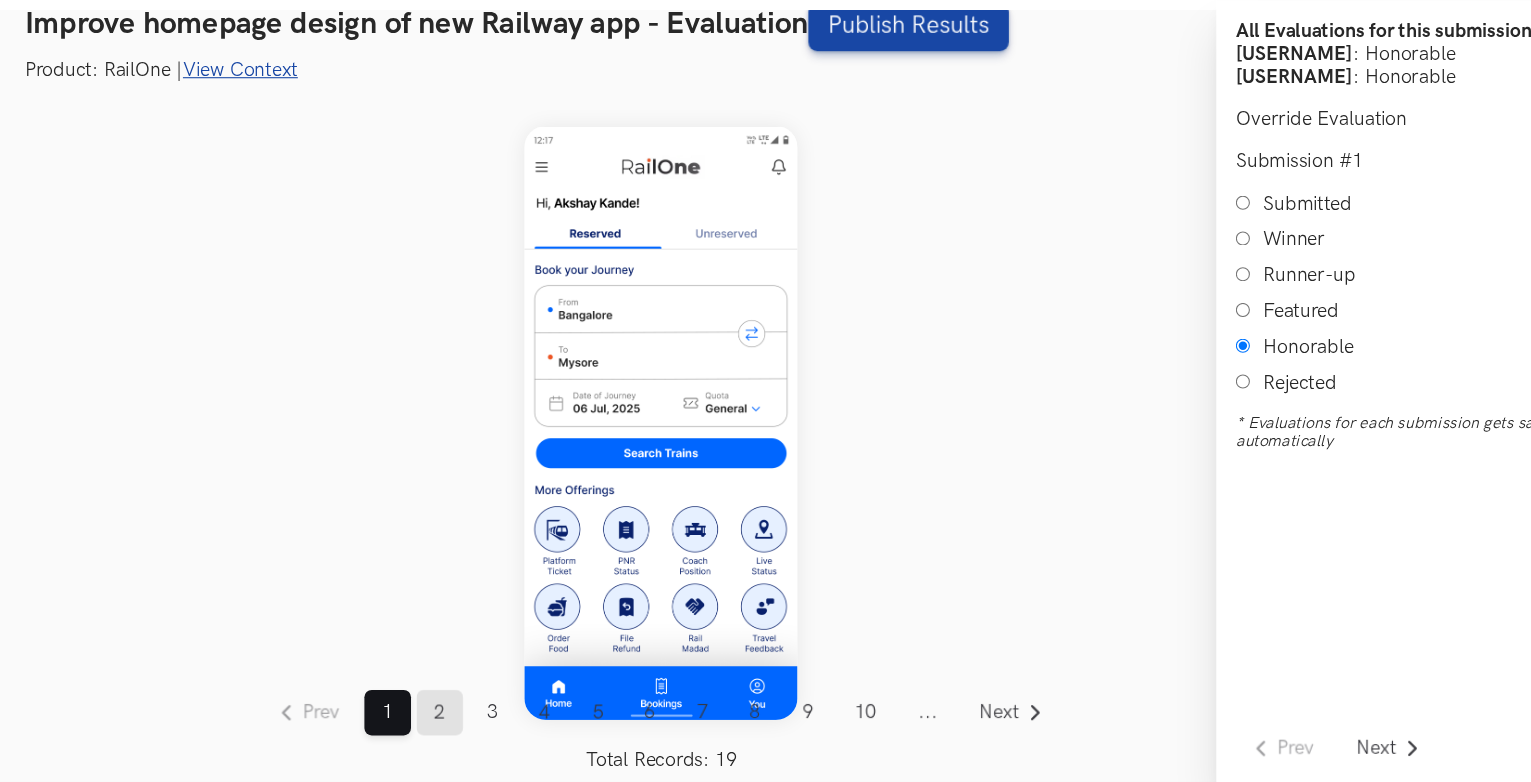 click on "2" at bounding box center (414, 718) 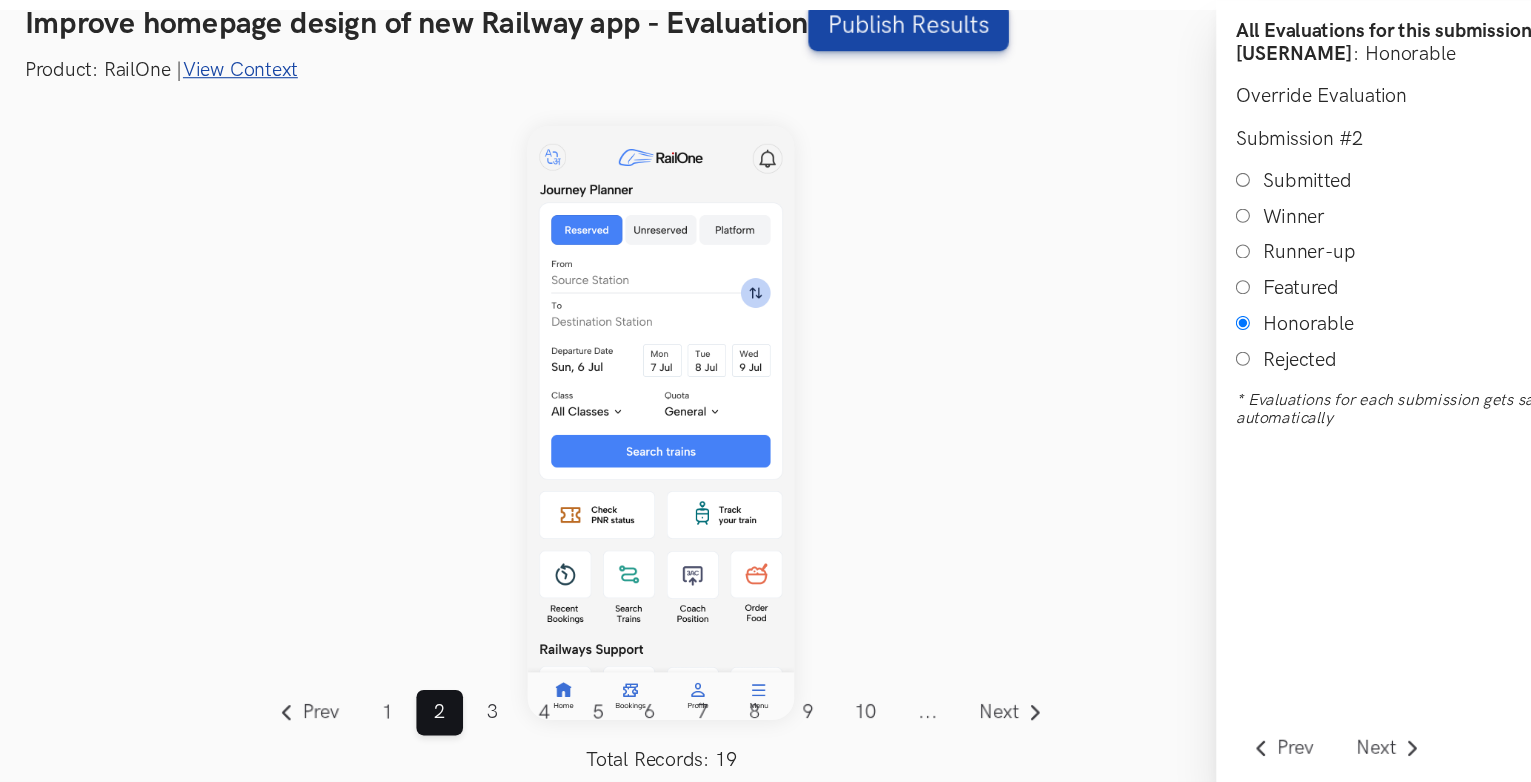 click on "Winner" at bounding box center [1155, 259] 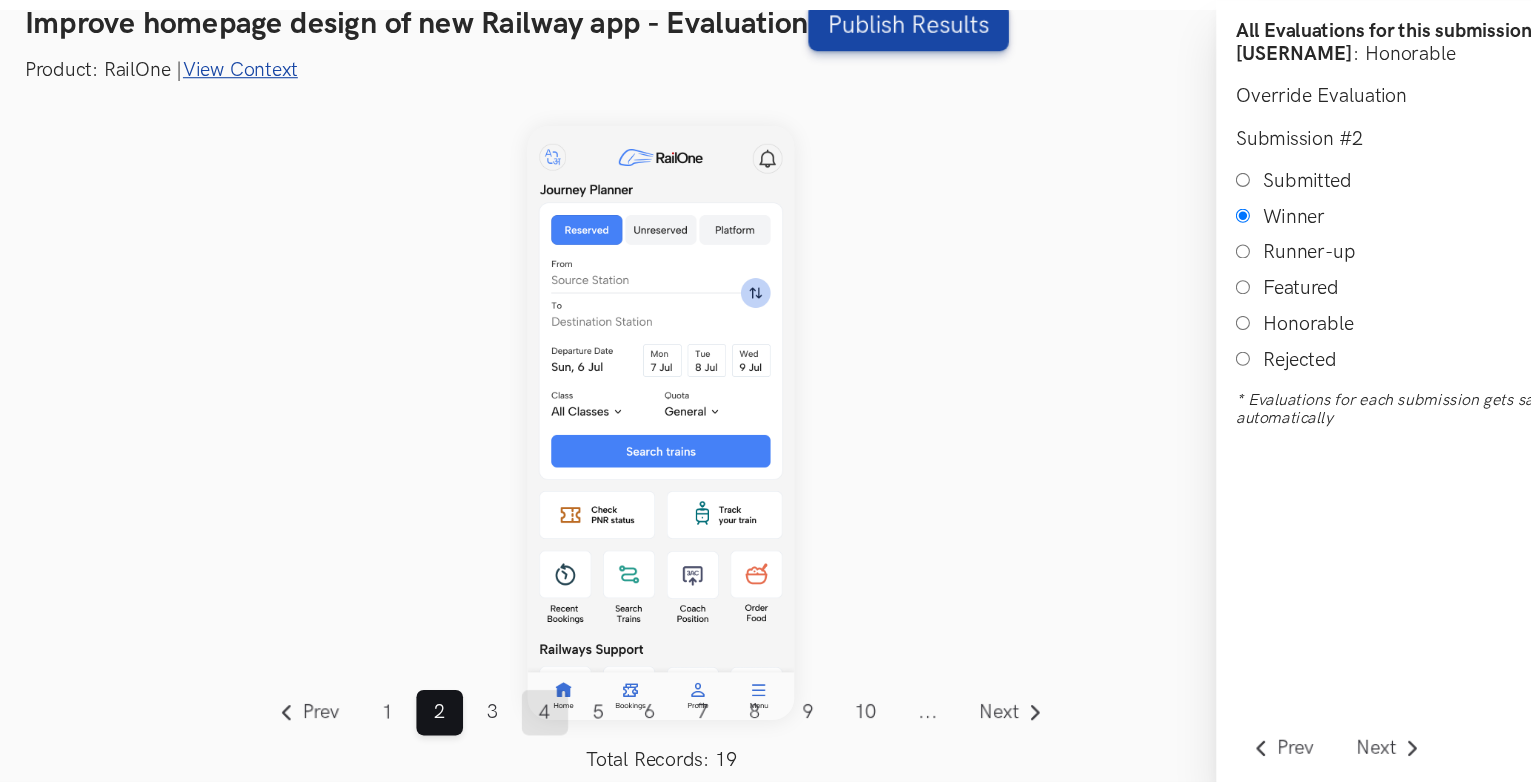 click on "4" at bounding box center [511, 718] 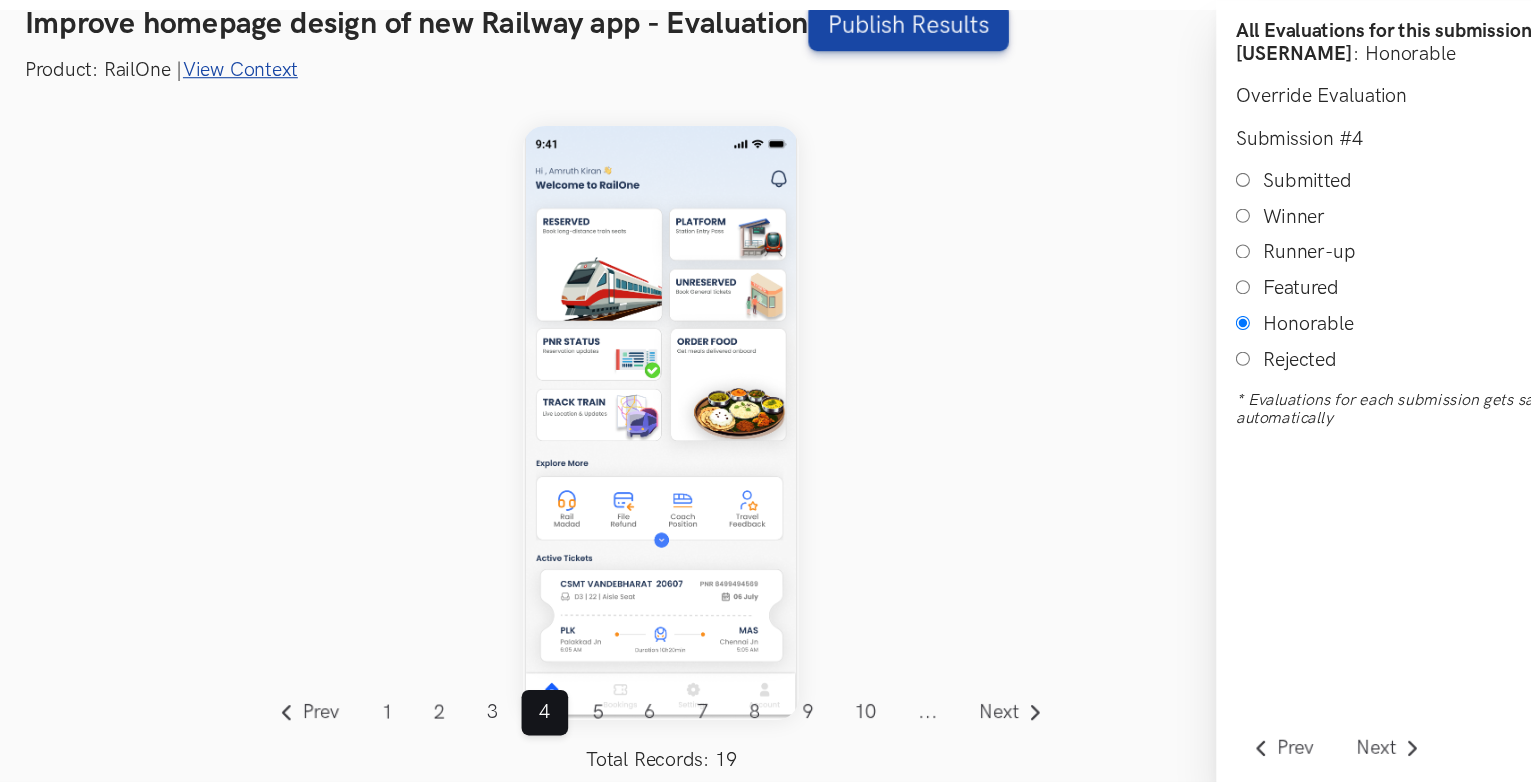 click on "View Context" at bounding box center (231, 125) 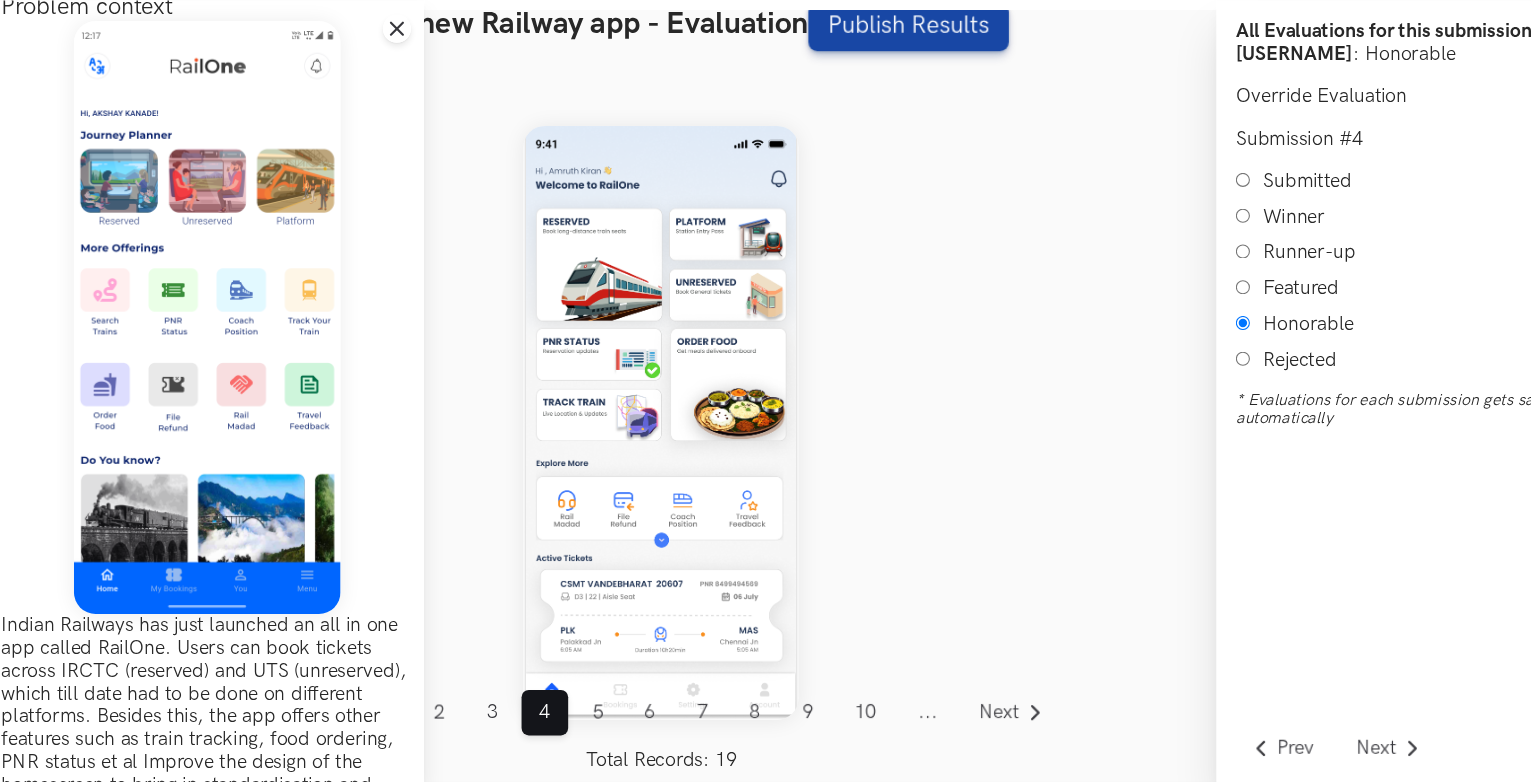 scroll, scrollTop: 0, scrollLeft: 0, axis: both 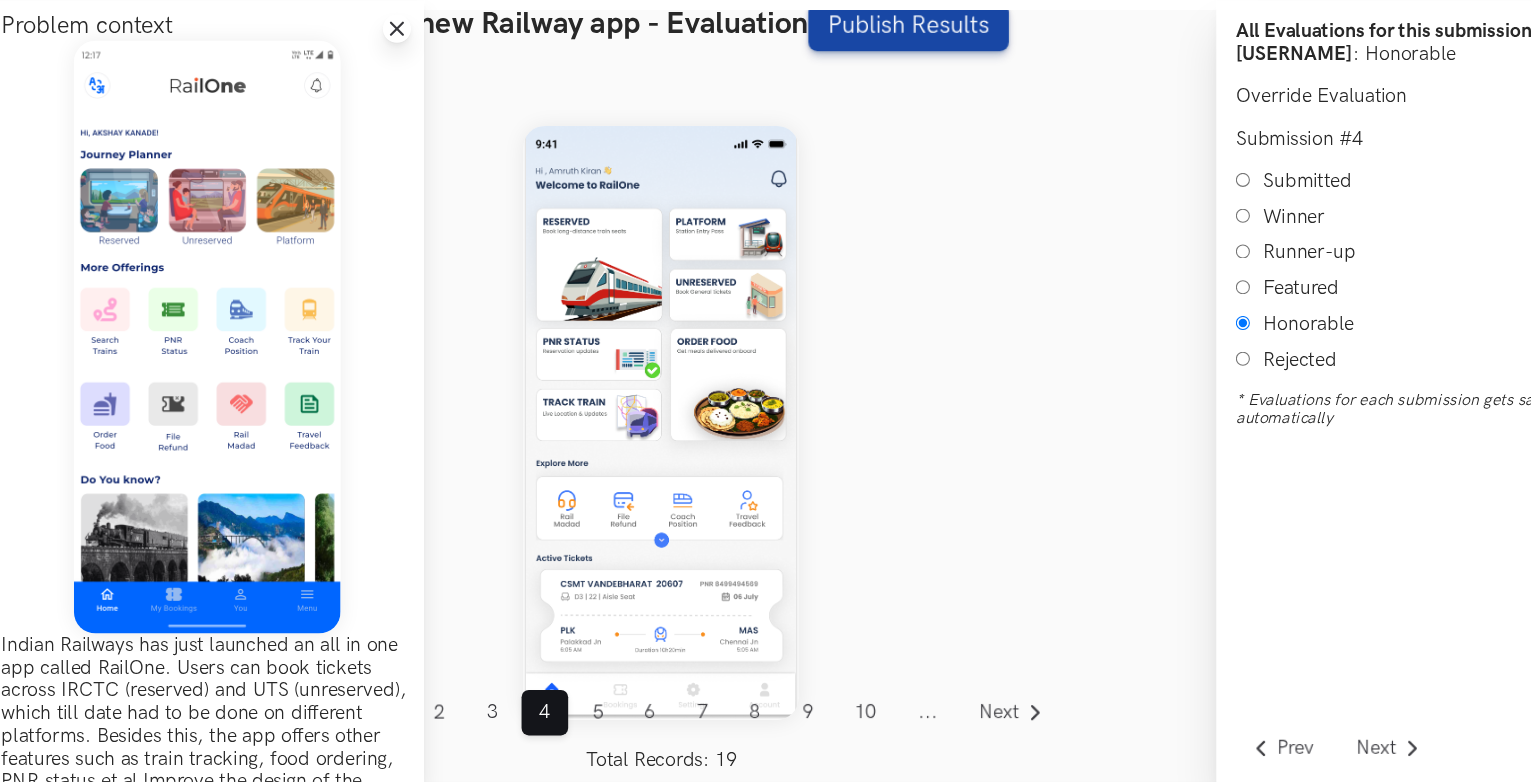 click on "Close drawer panel" at bounding box center [375, 87] 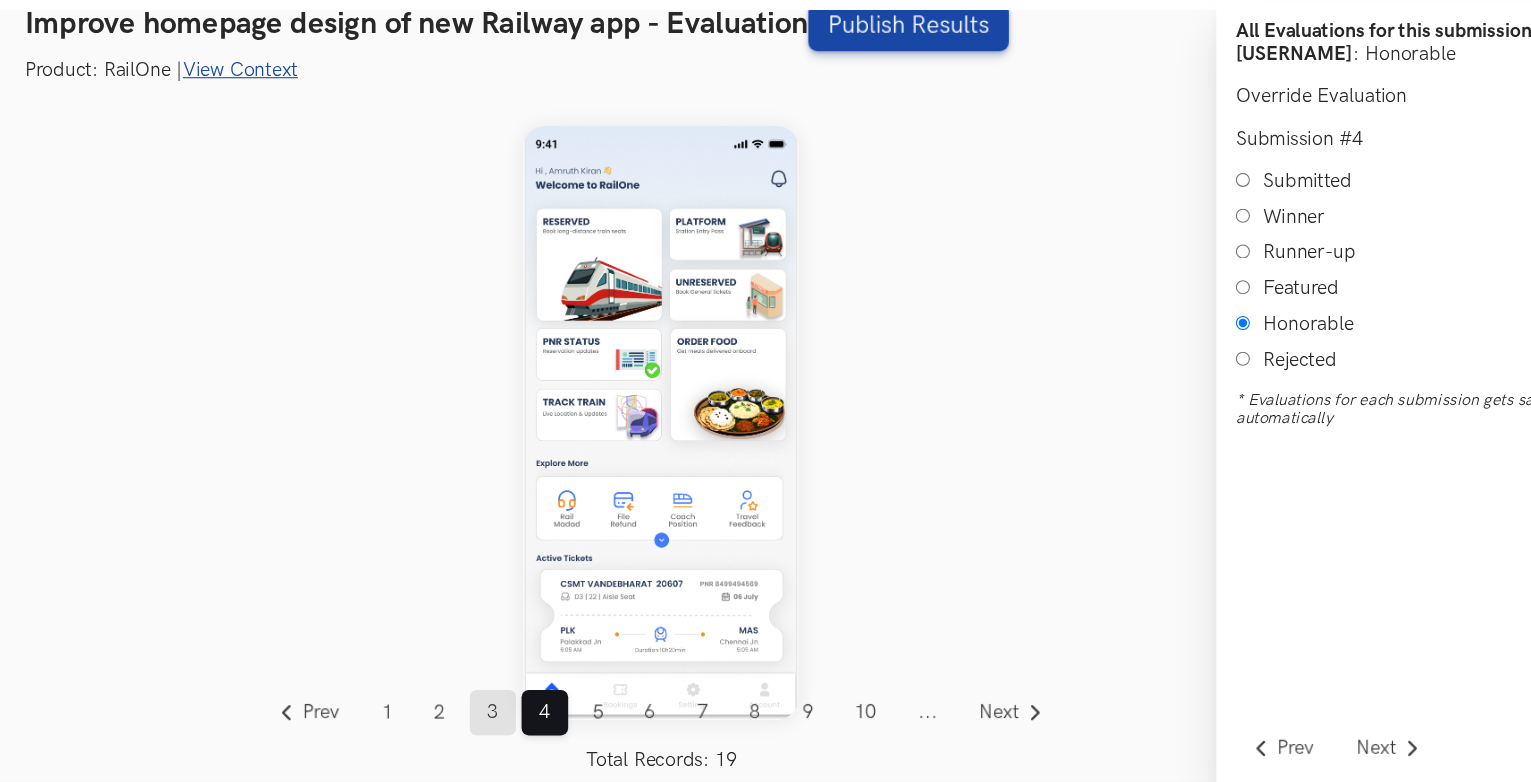 click on "3" at bounding box center [463, 718] 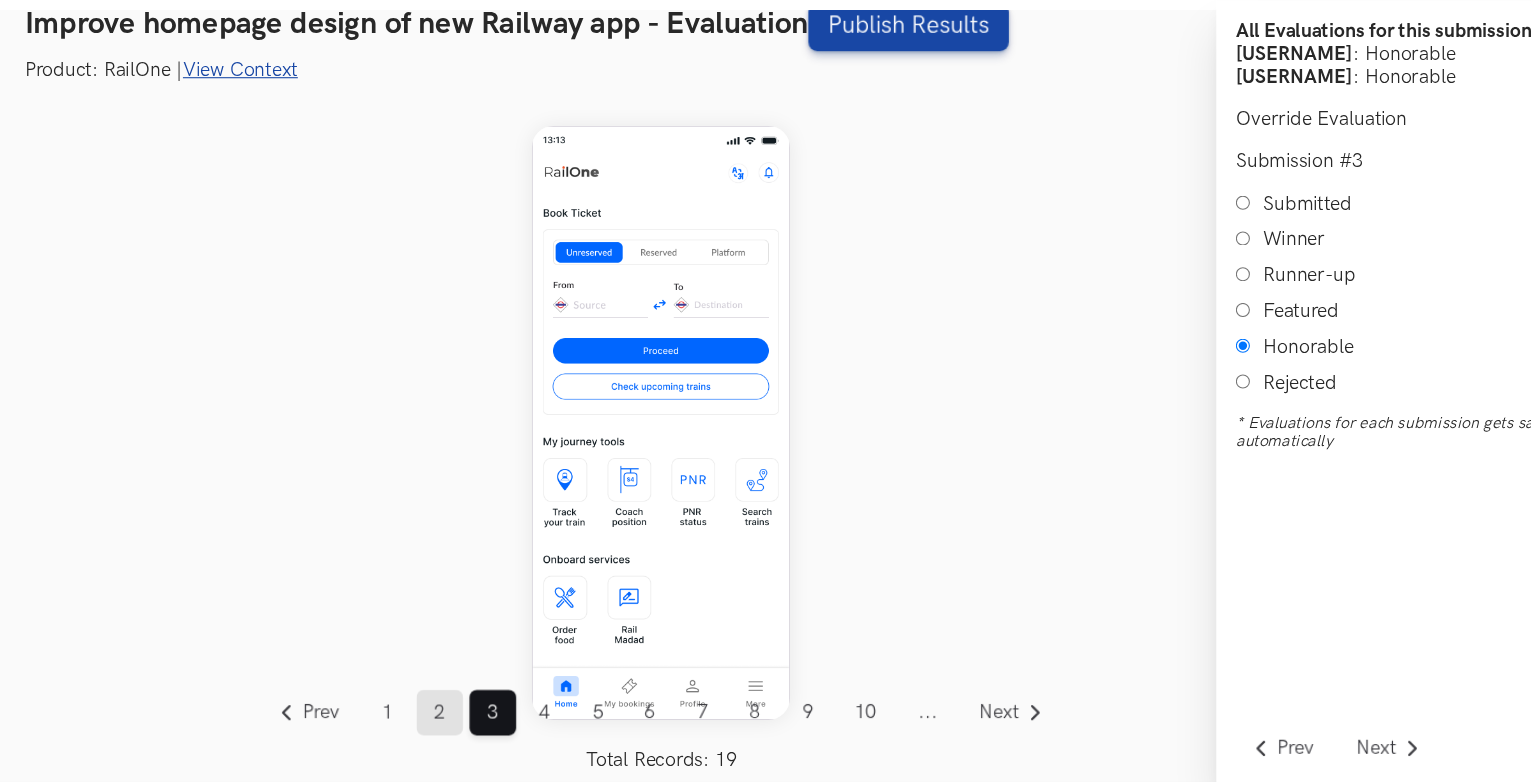 click on "2" at bounding box center (414, 718) 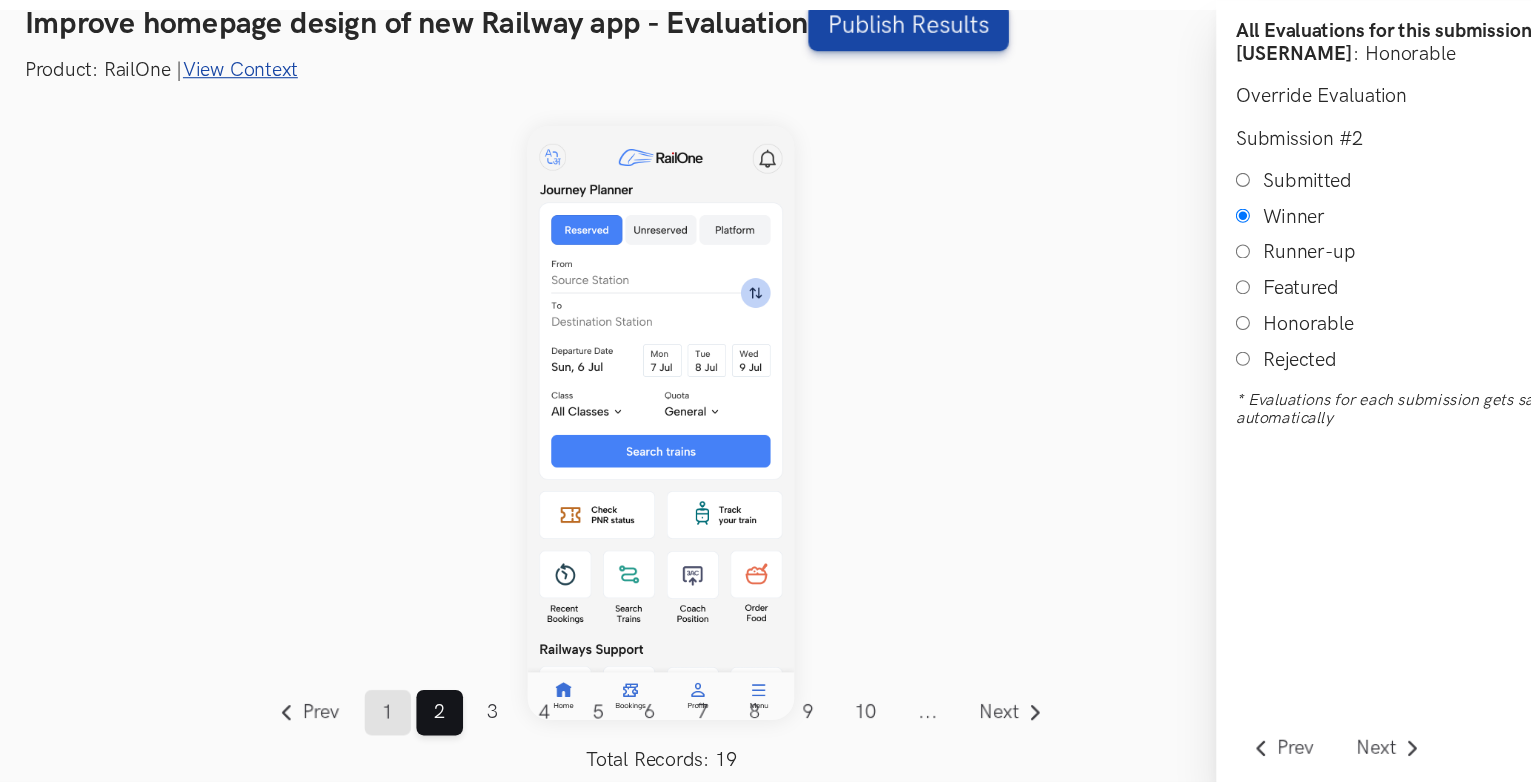 click on "1" at bounding box center [366, 718] 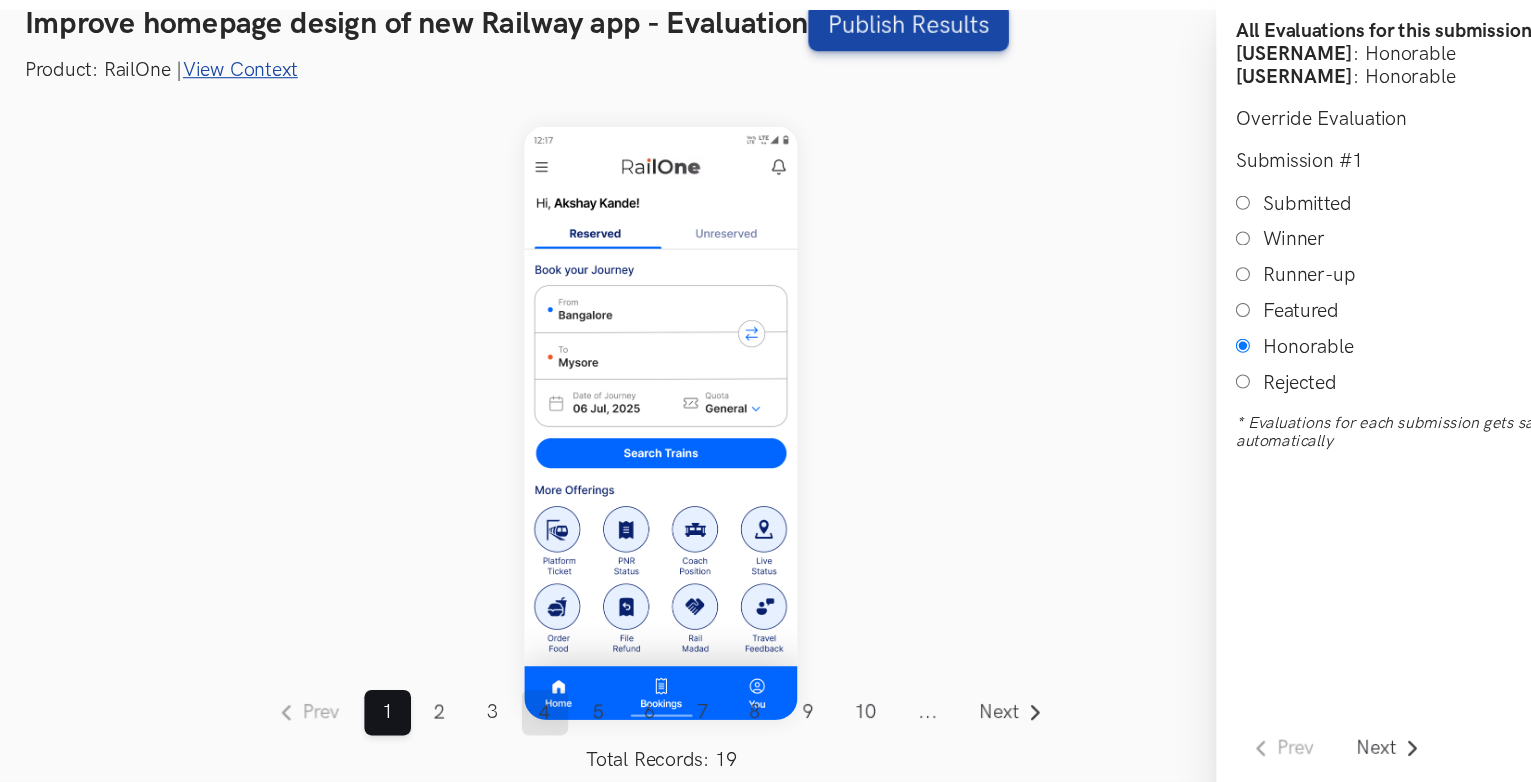 click on "4" at bounding box center (511, 718) 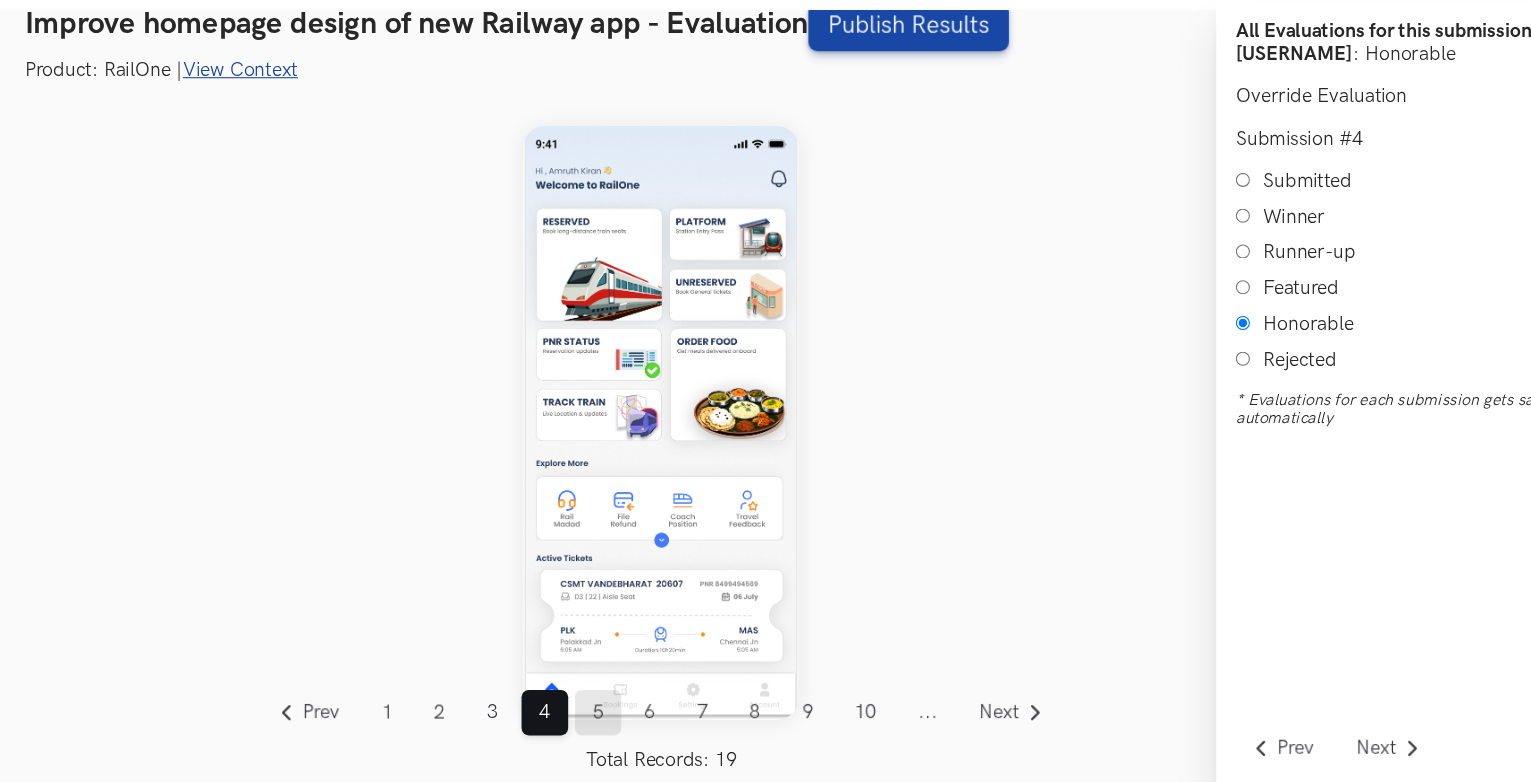 click on "5" at bounding box center (560, 718) 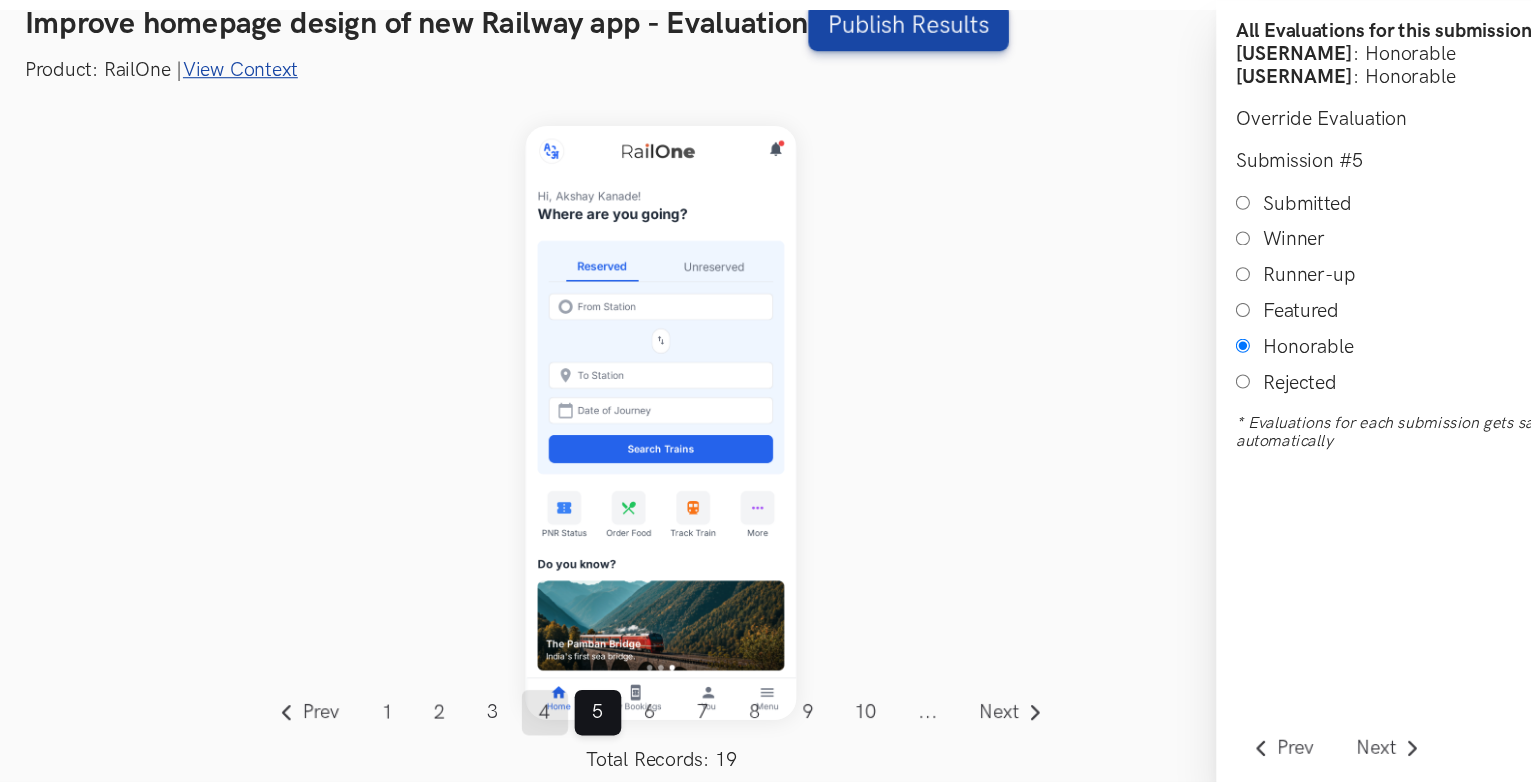 click on "4" at bounding box center (511, 718) 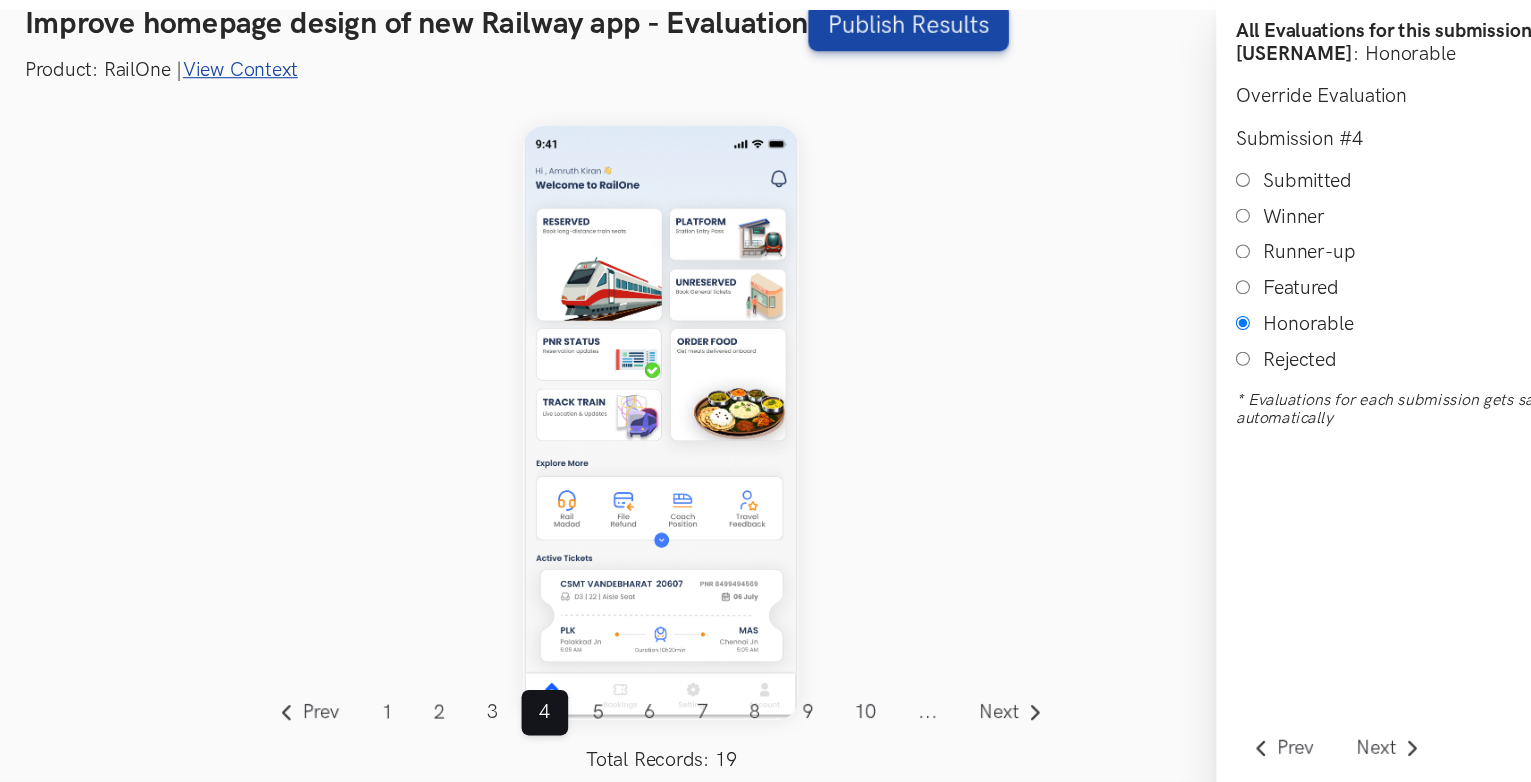 click on "Improve homepage design of new Railway app - Evaluation  Publish Results Publishing Product: RailOne |  View Context" at bounding box center [765, 100] 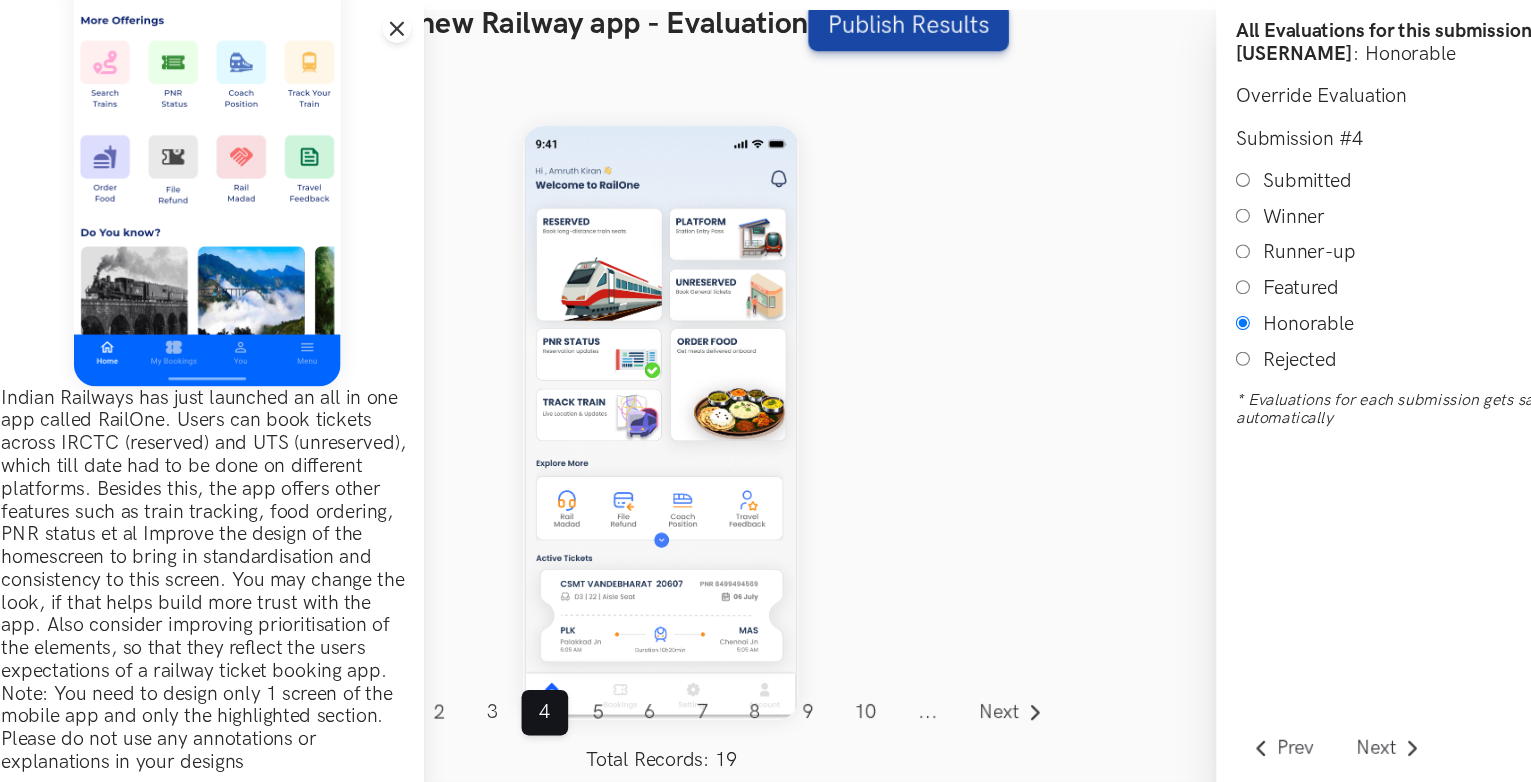 scroll, scrollTop: 240, scrollLeft: 0, axis: vertical 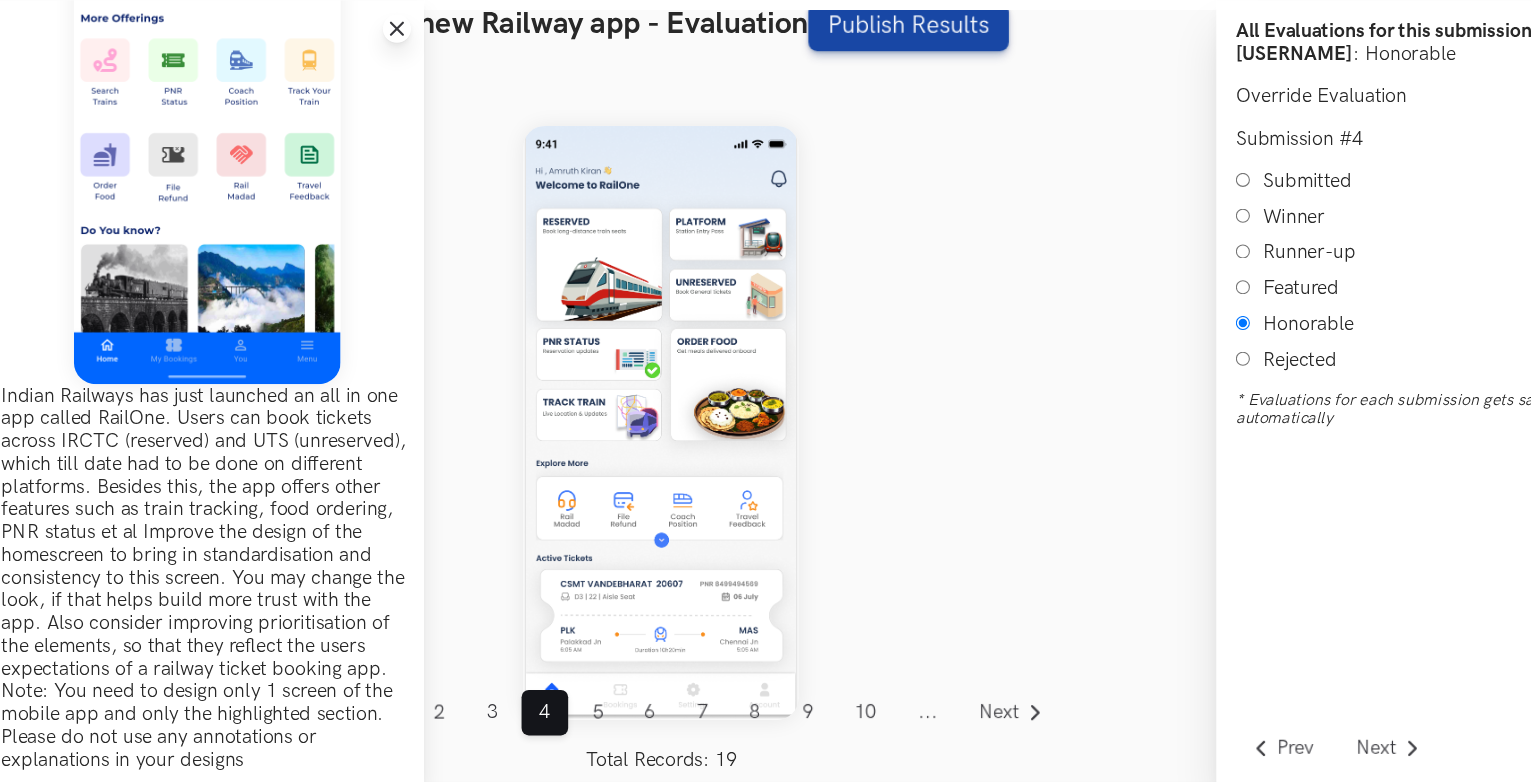 click on "Close drawer panel" at bounding box center [375, 87] 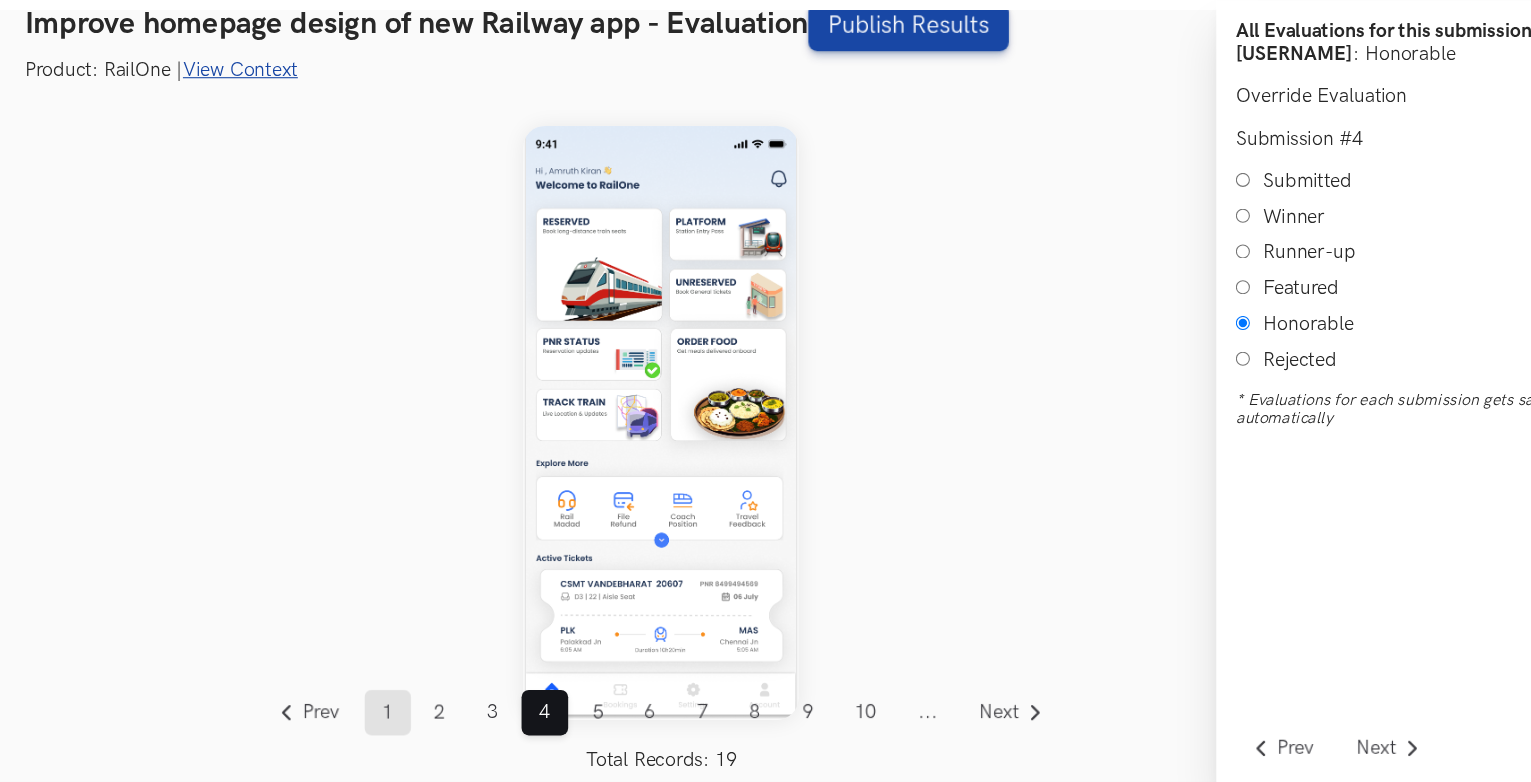 click on "1" at bounding box center (366, 718) 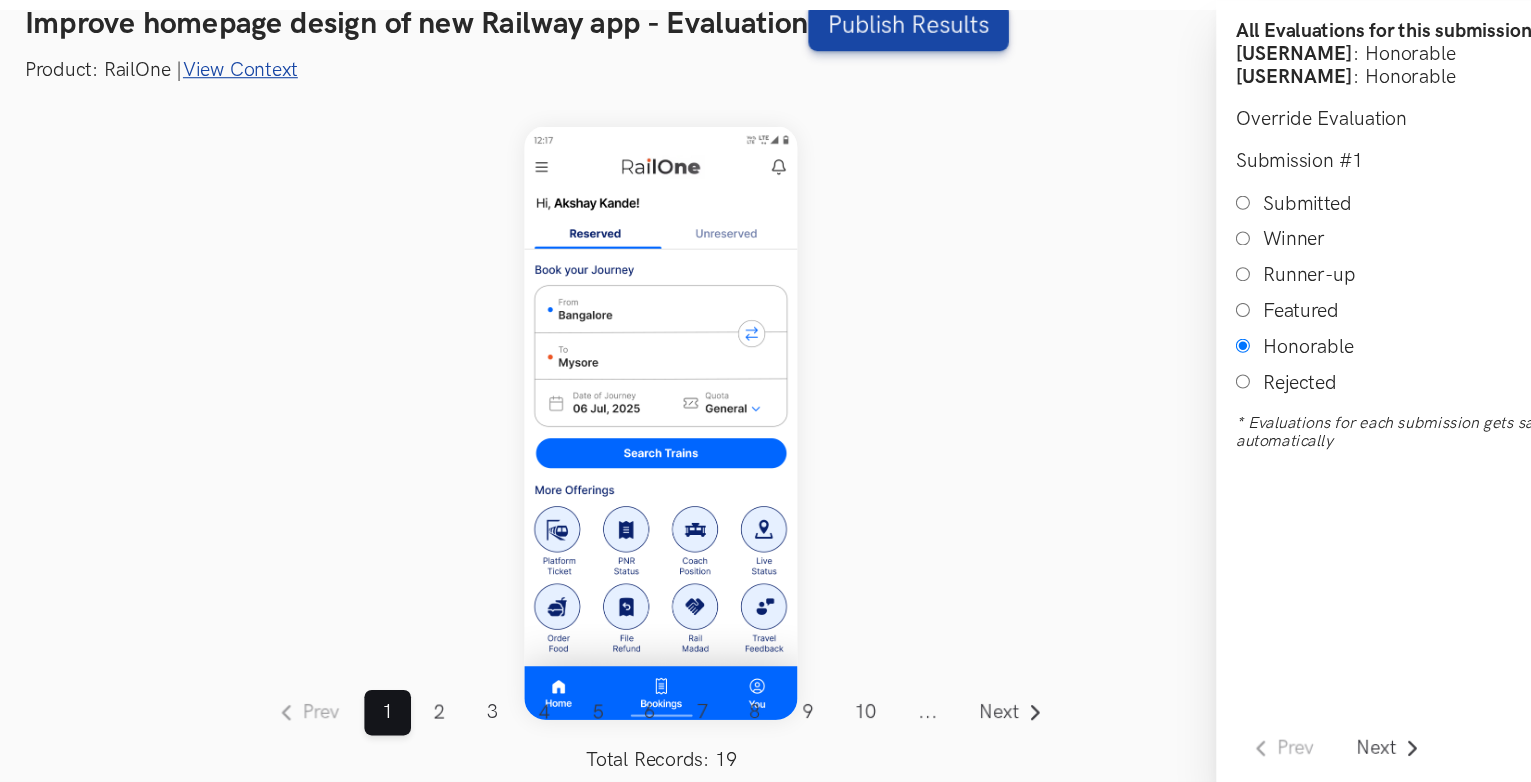 click on "Runner-up" at bounding box center (1155, 313) 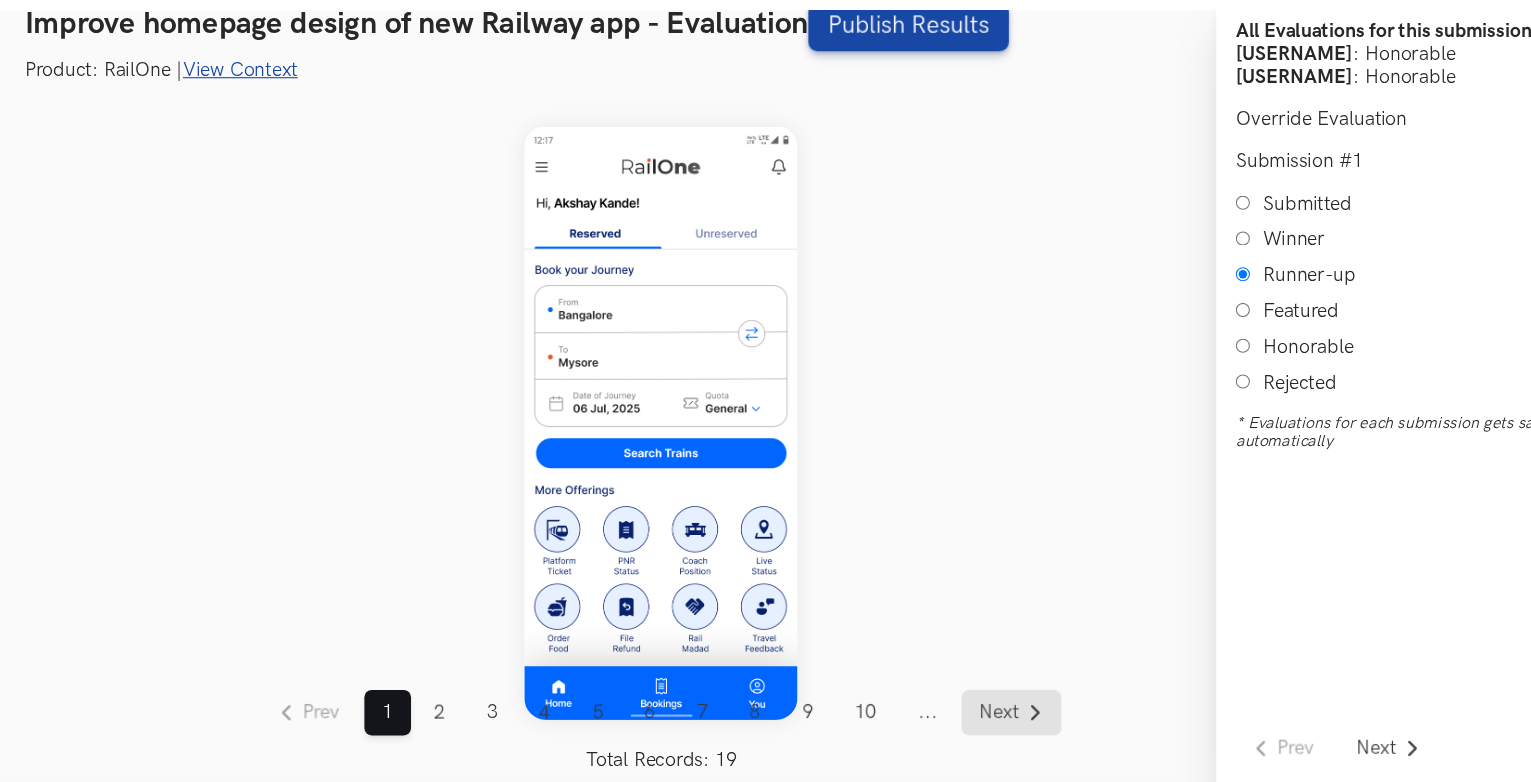 click on "Next" at bounding box center (942, 718) 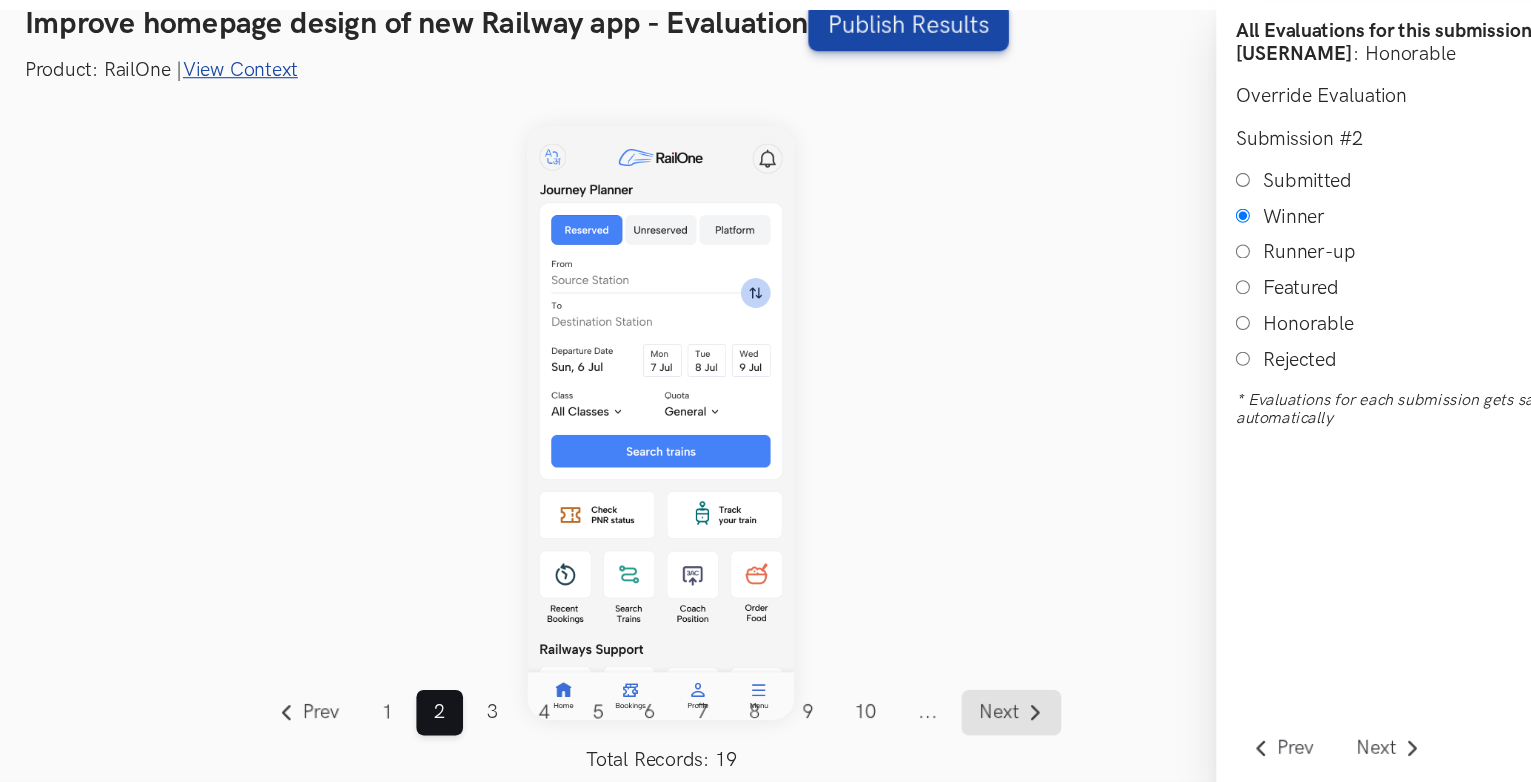 click on "Next" at bounding box center (942, 718) 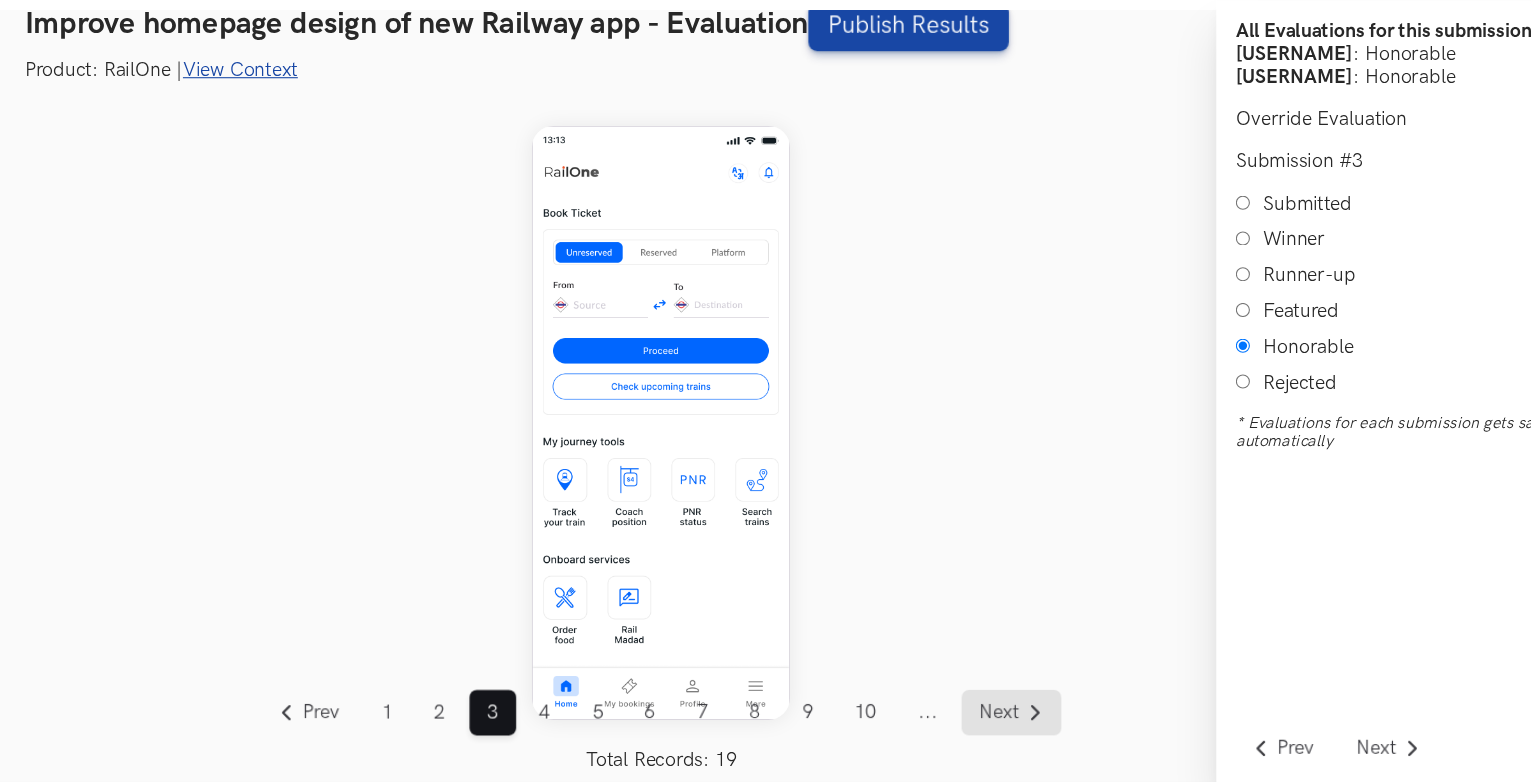 click on "Next" at bounding box center (942, 718) 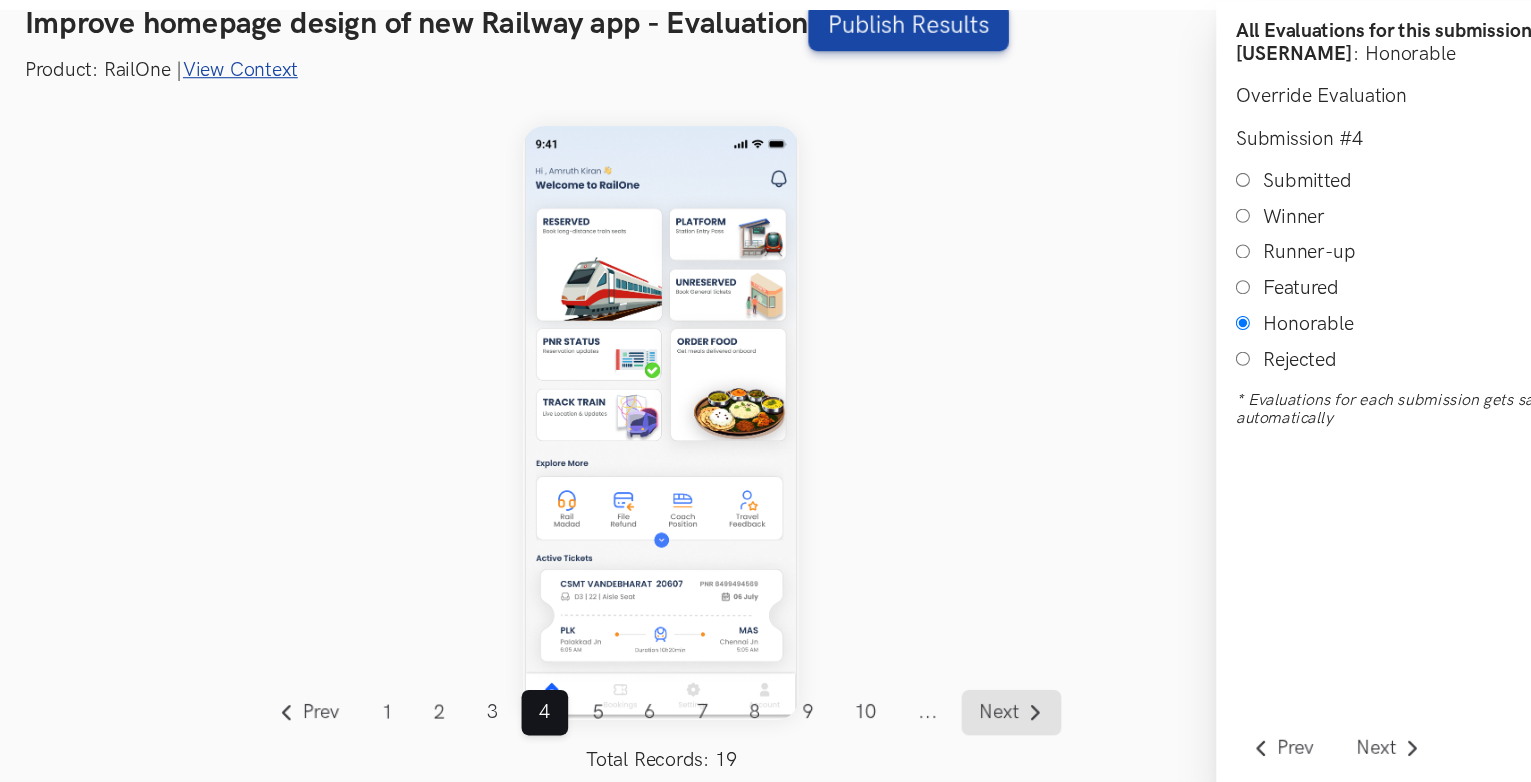 click on "Next" at bounding box center (942, 718) 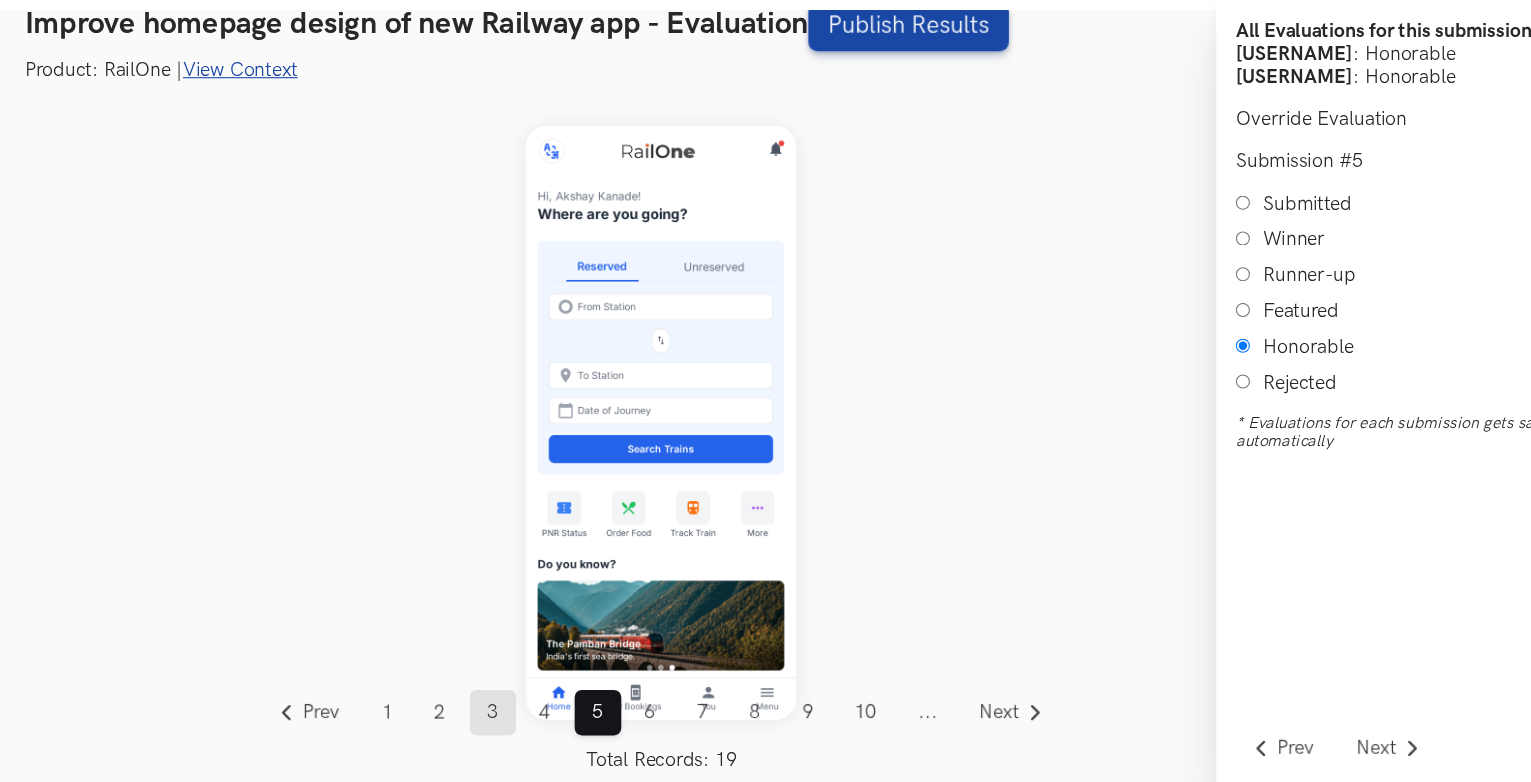 click on "3" at bounding box center [463, 718] 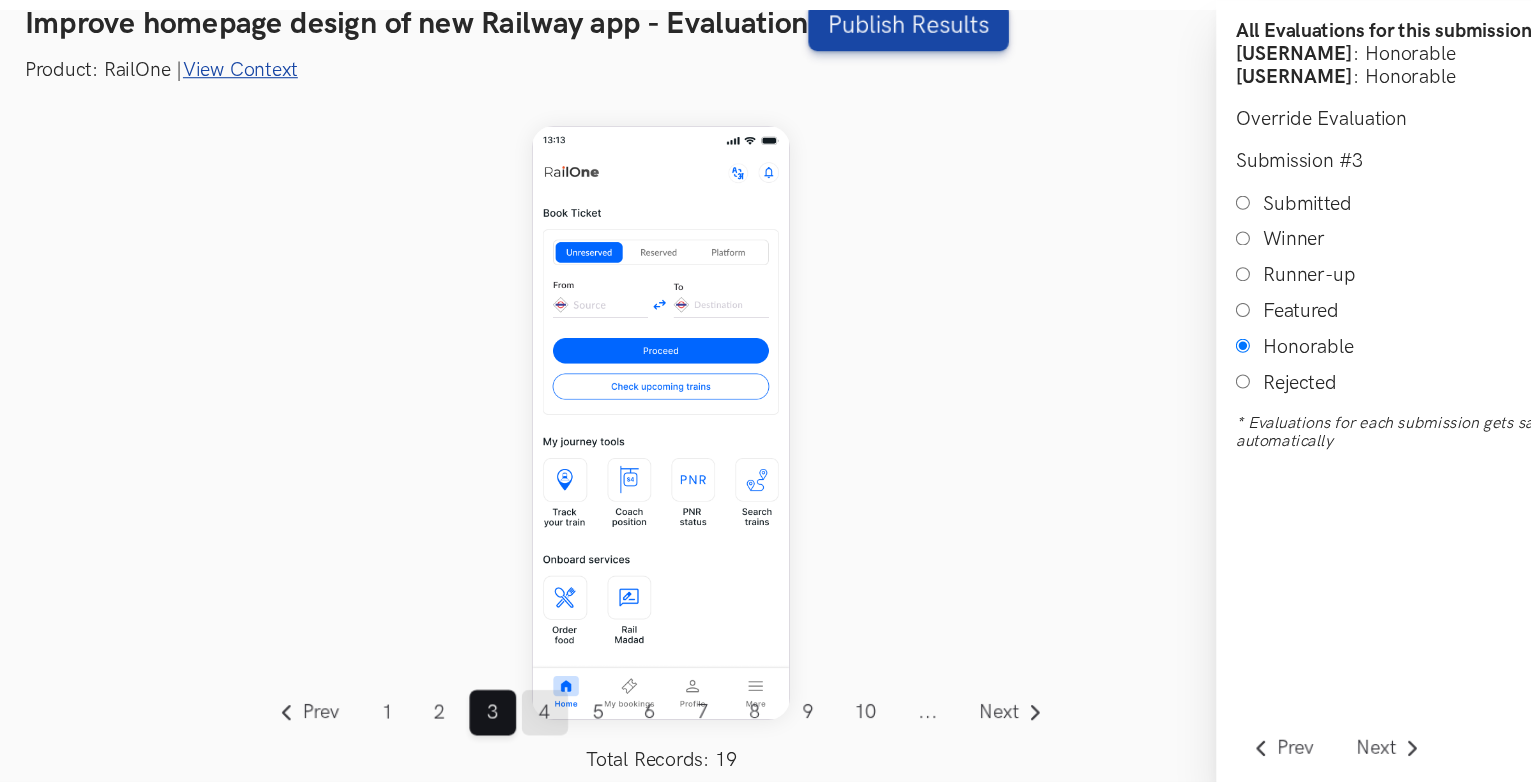 click on "4" at bounding box center [511, 718] 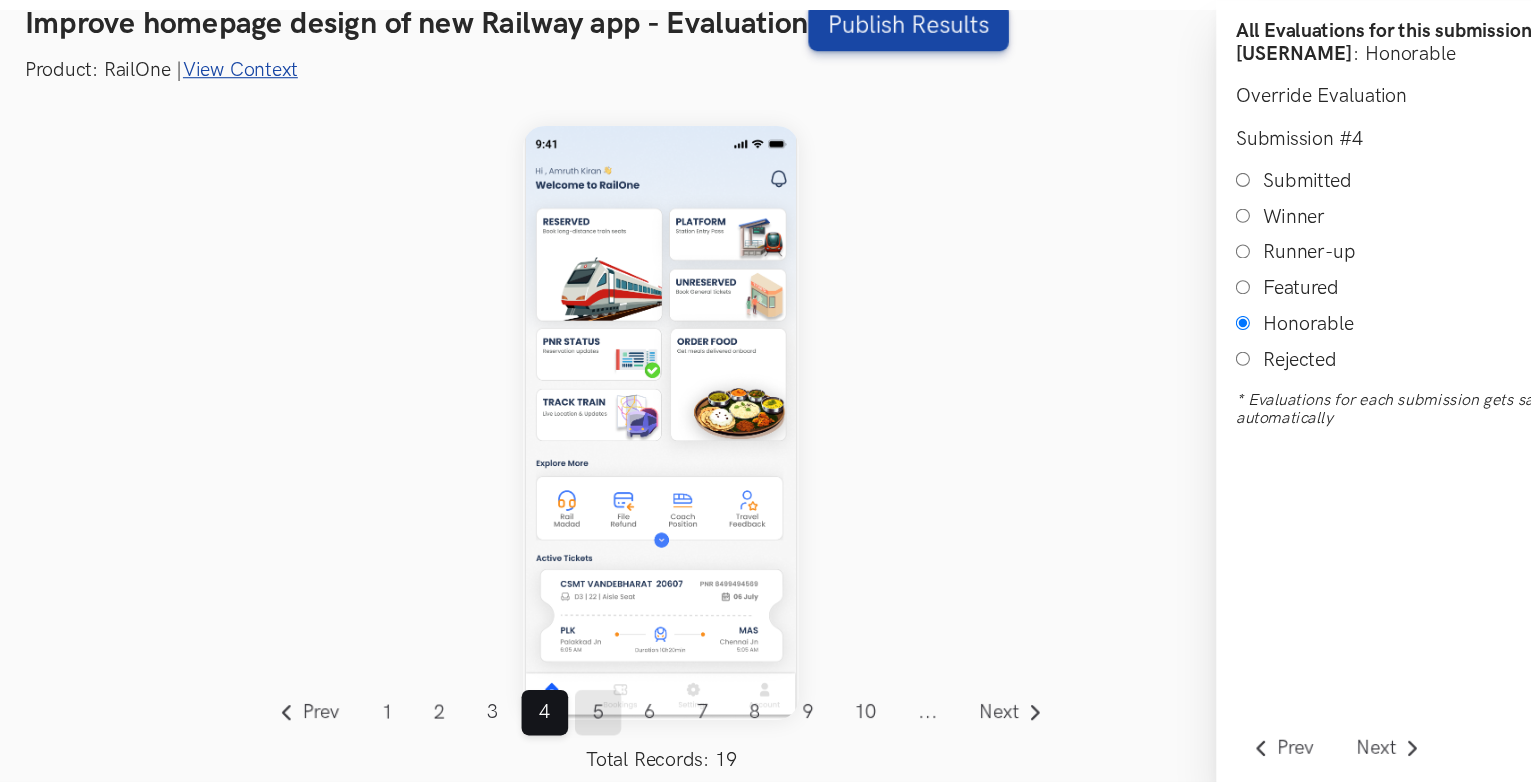 click on "5" at bounding box center [560, 718] 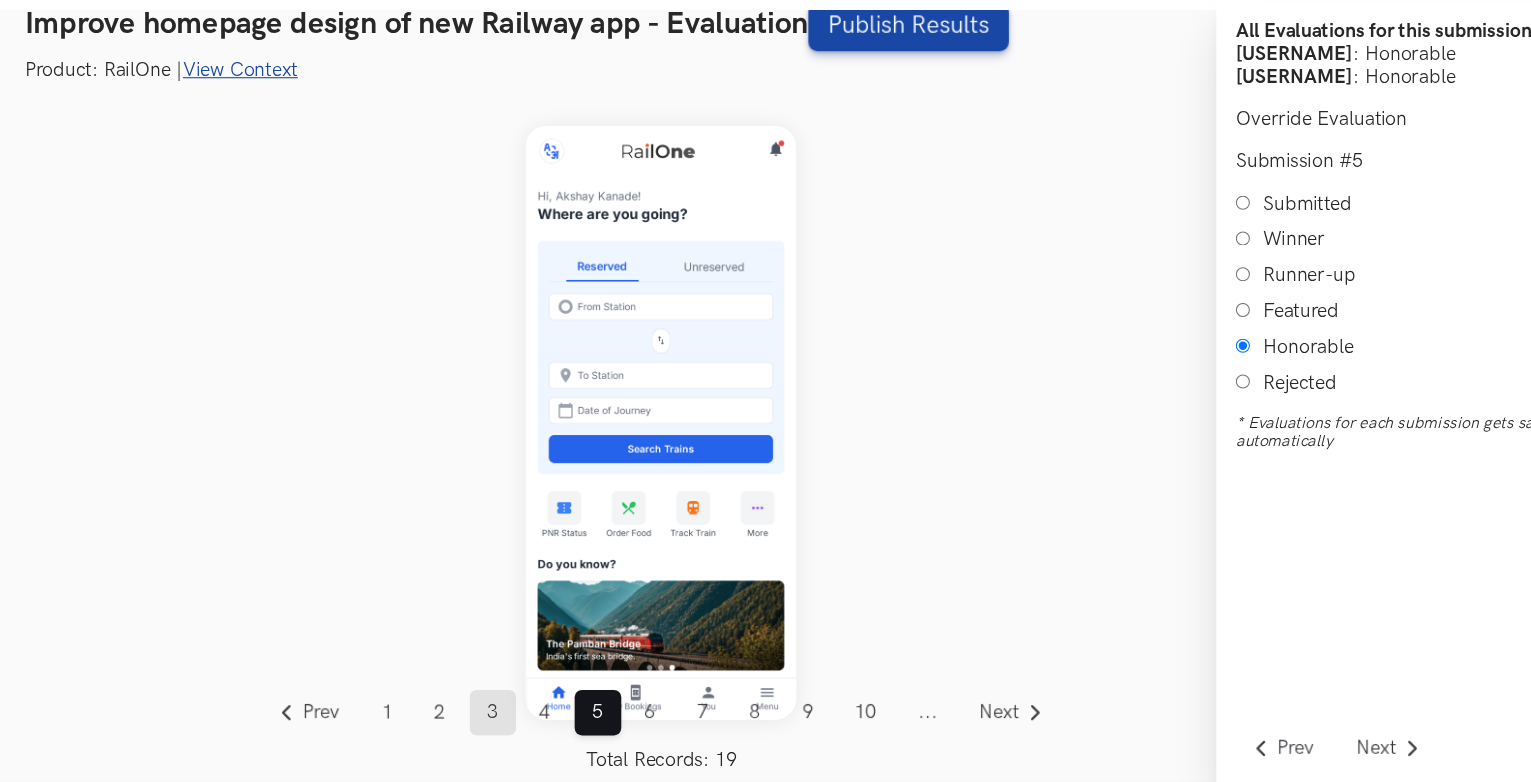 click on "3" at bounding box center (463, 718) 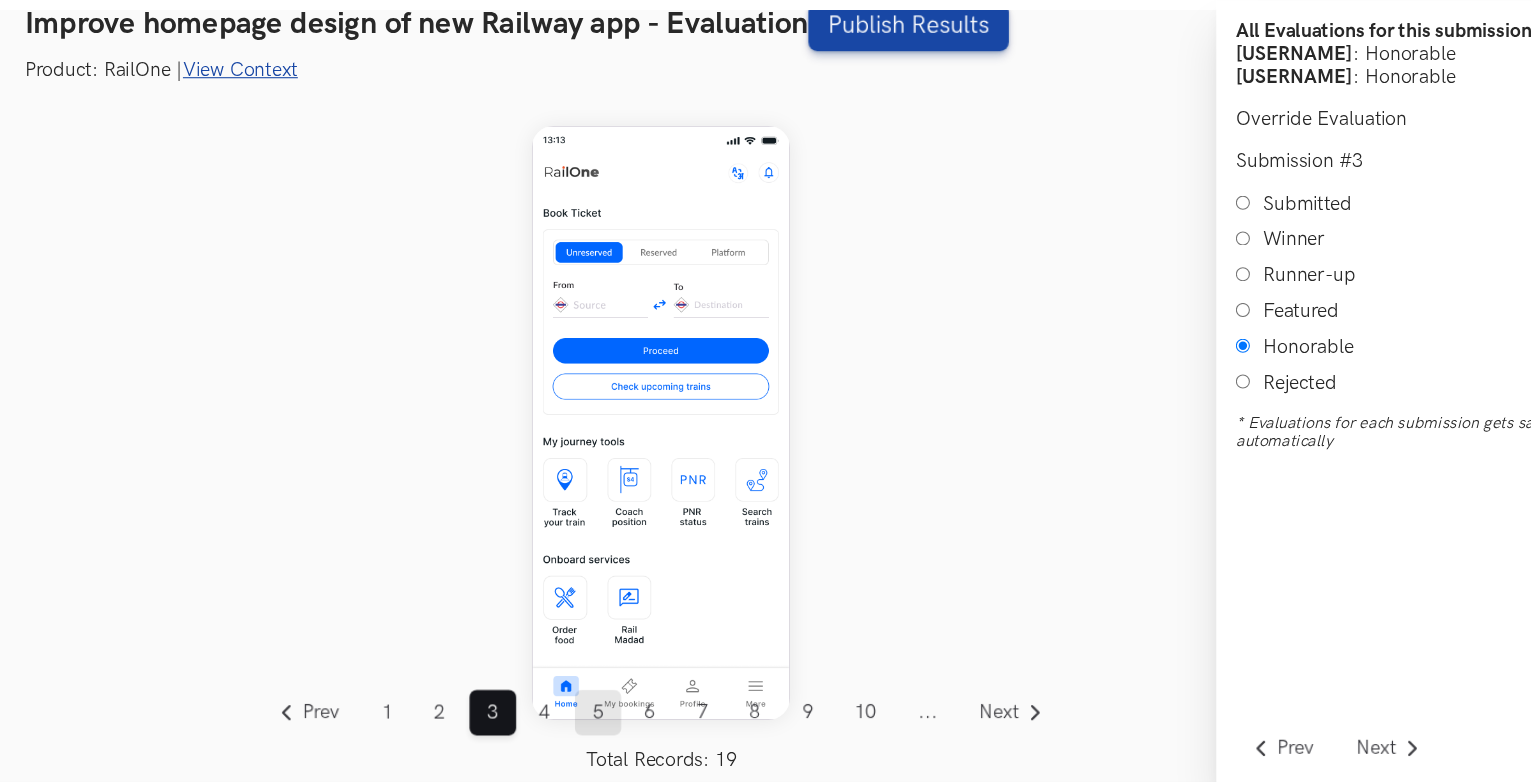 click on "5" at bounding box center [560, 718] 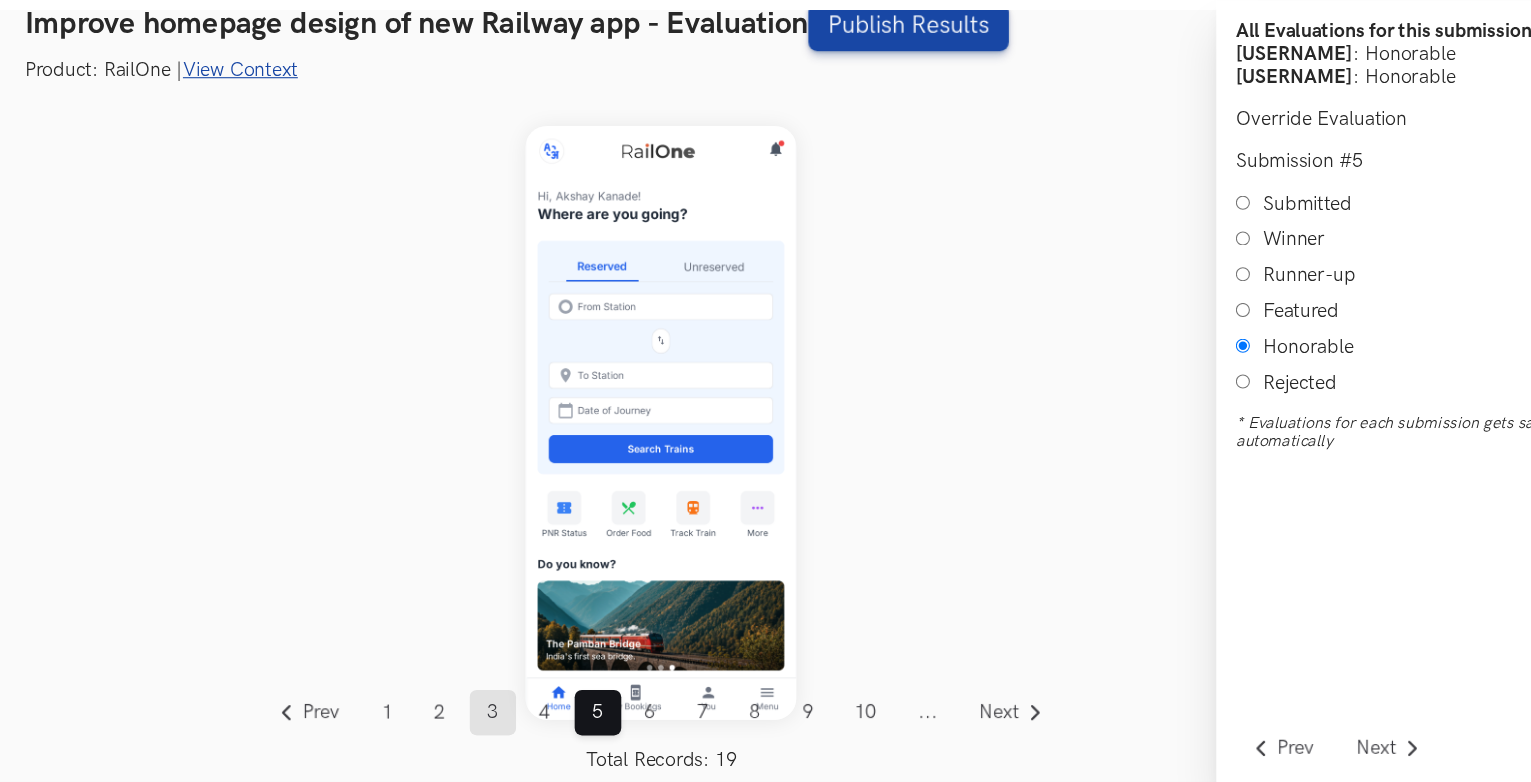 click on "3" at bounding box center [463, 718] 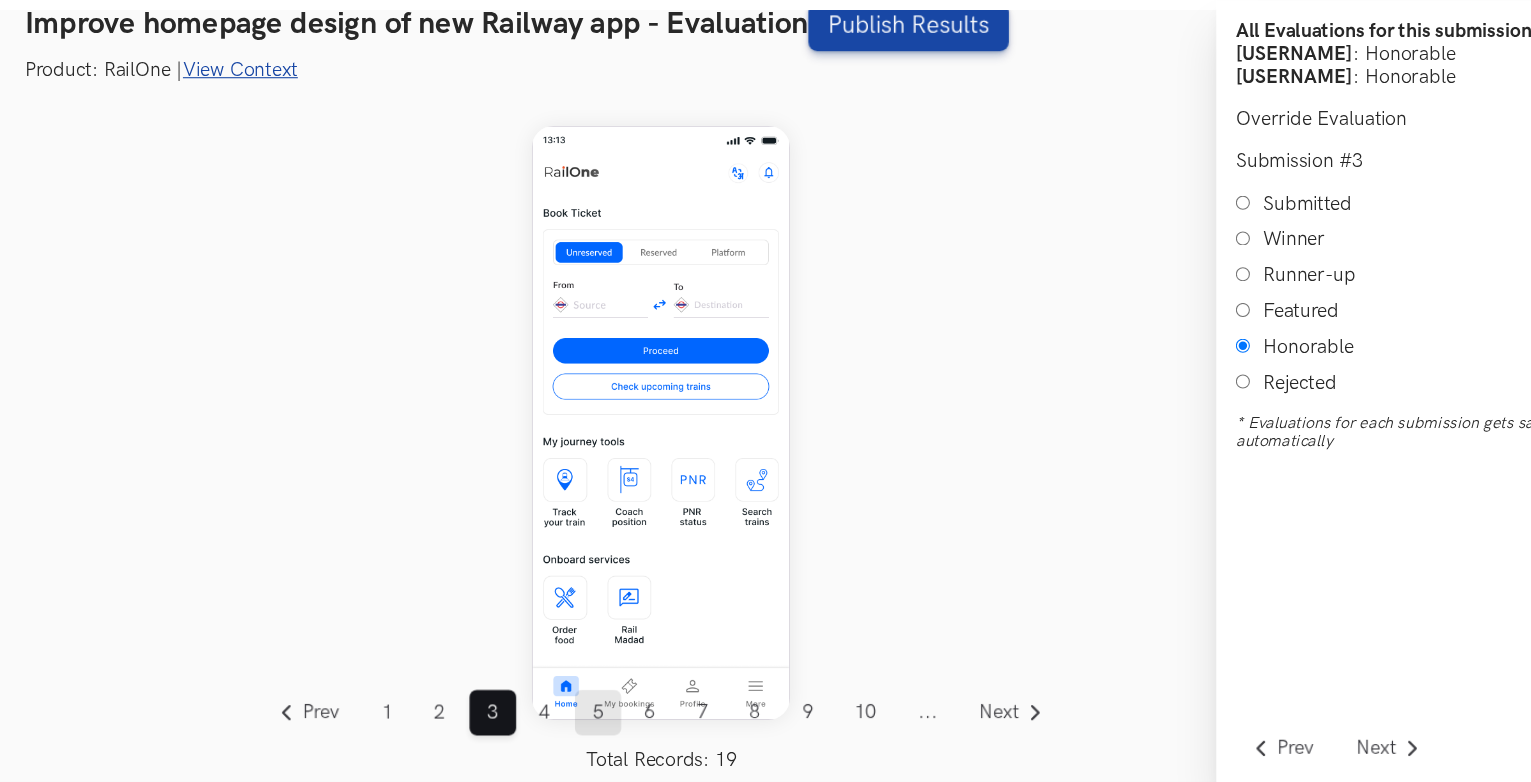 click on "5" at bounding box center (560, 718) 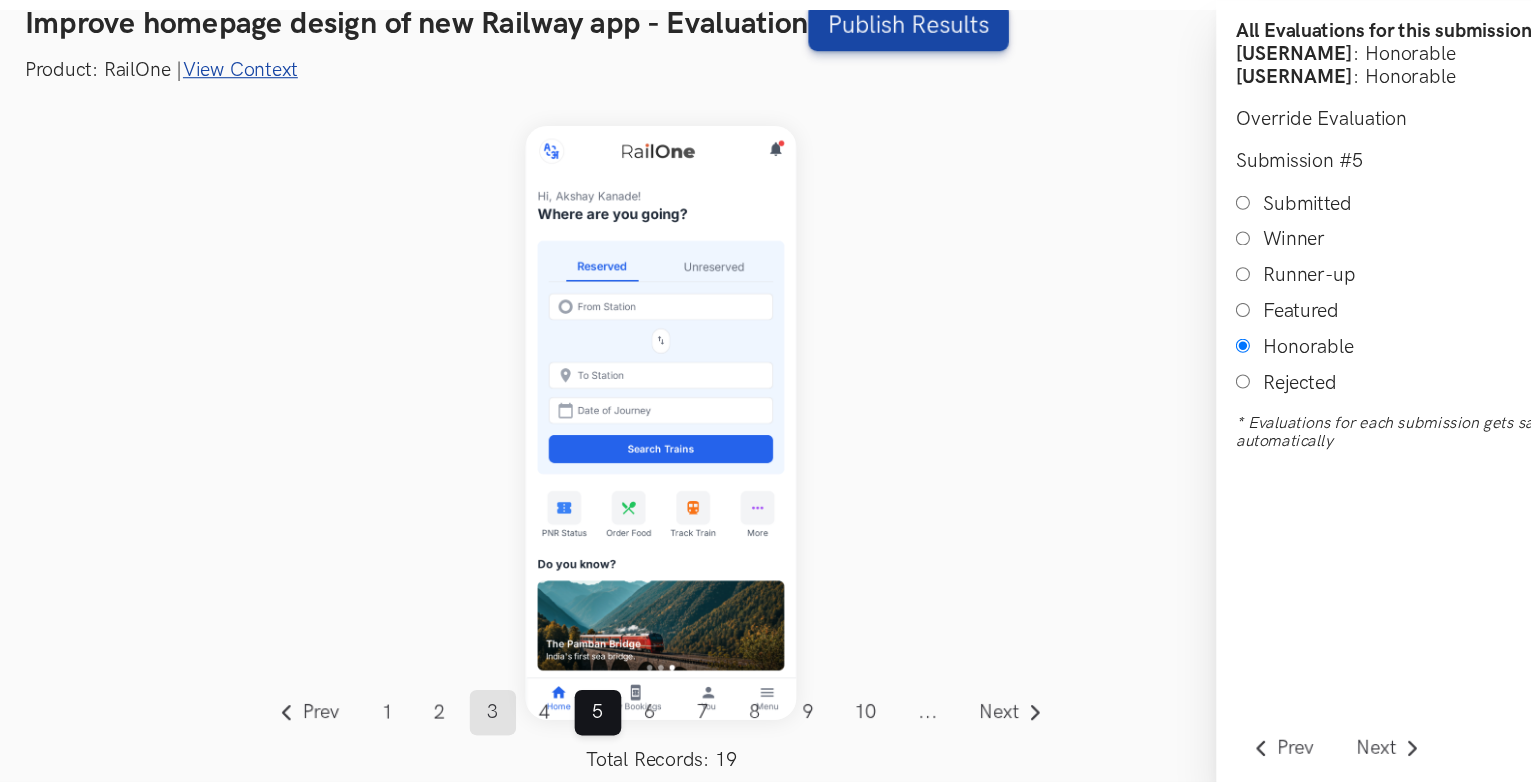 click on "3" at bounding box center (463, 718) 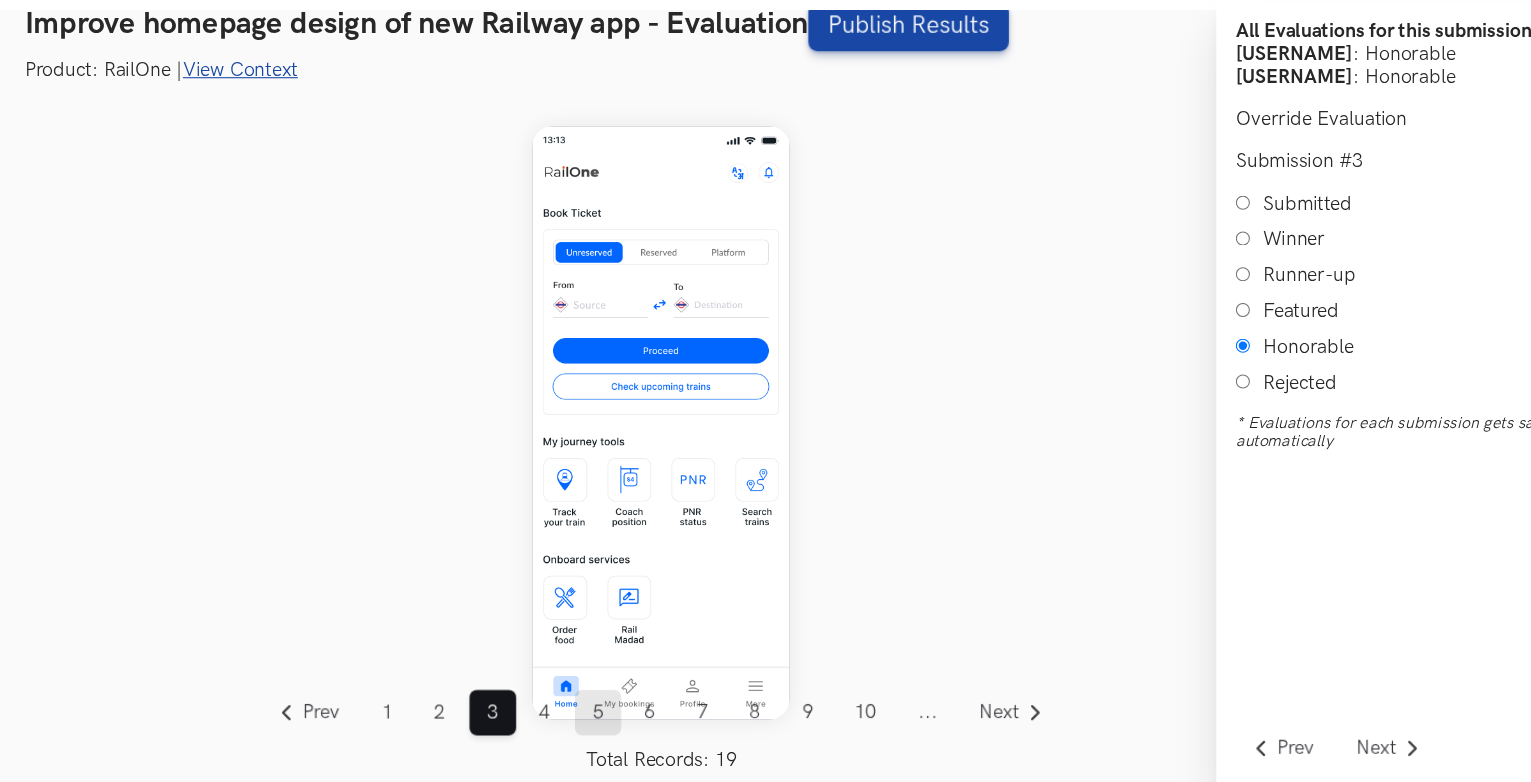 click on "5" at bounding box center (560, 718) 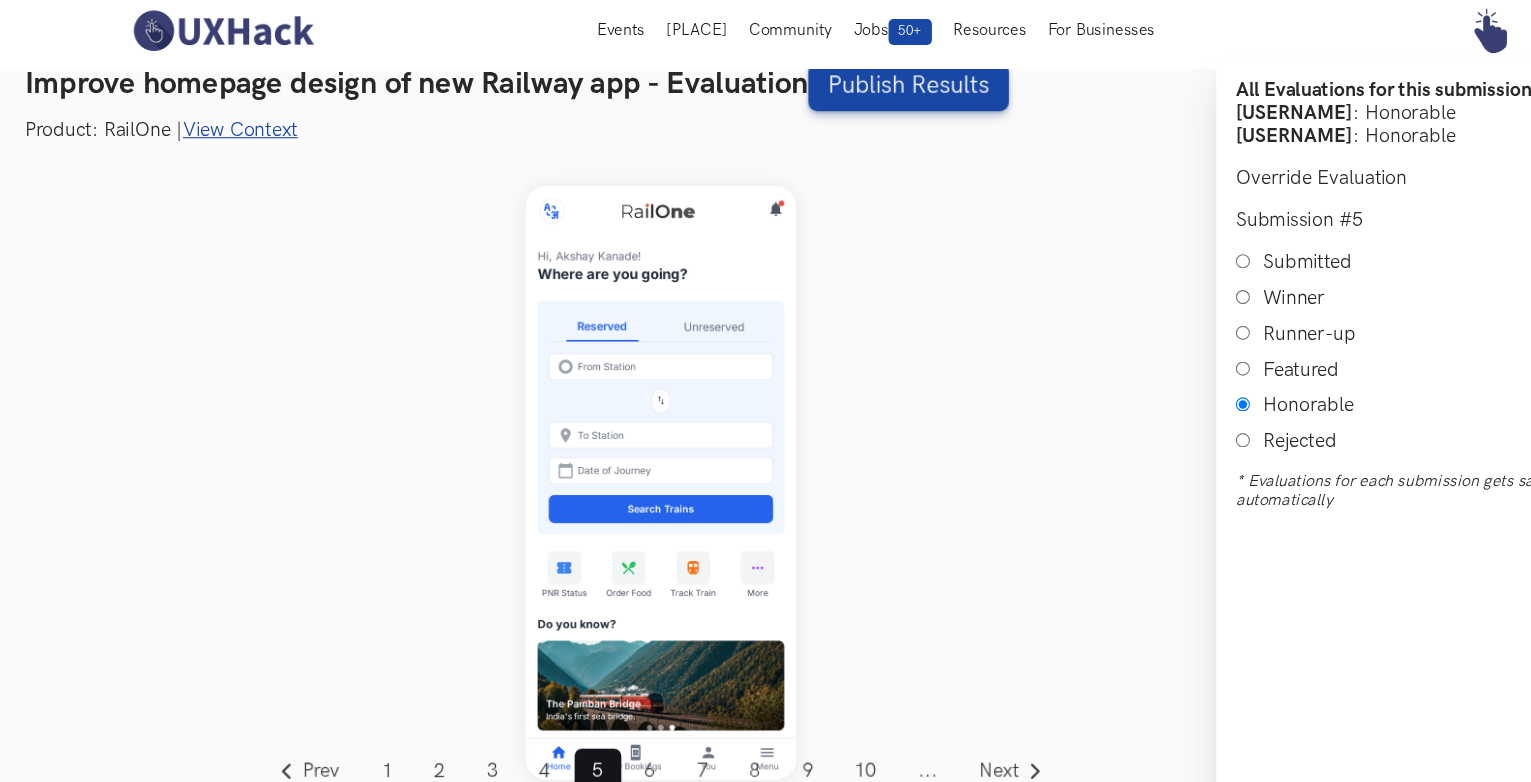 scroll, scrollTop: 0, scrollLeft: 0, axis: both 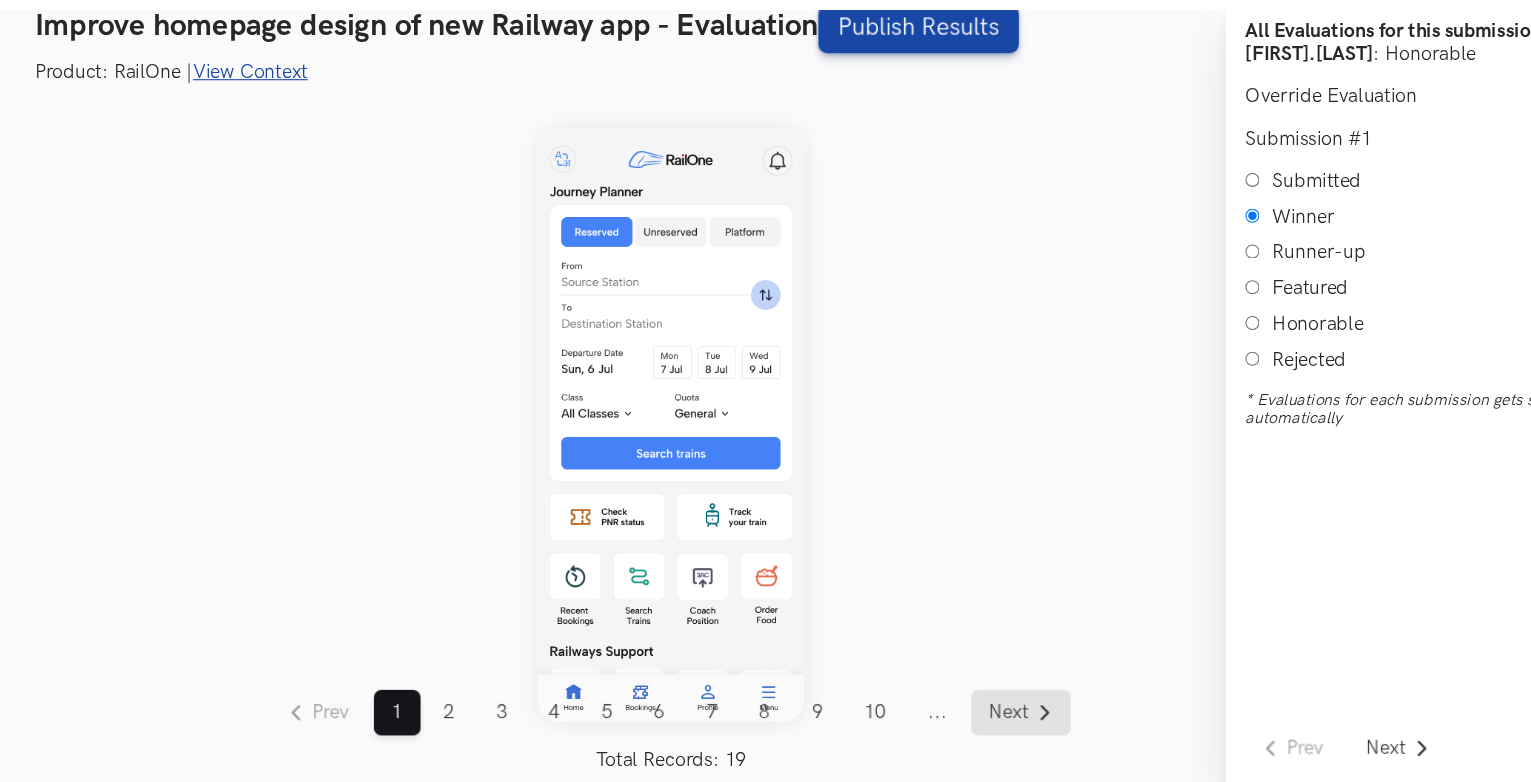 click on "Next" at bounding box center [931, 718] 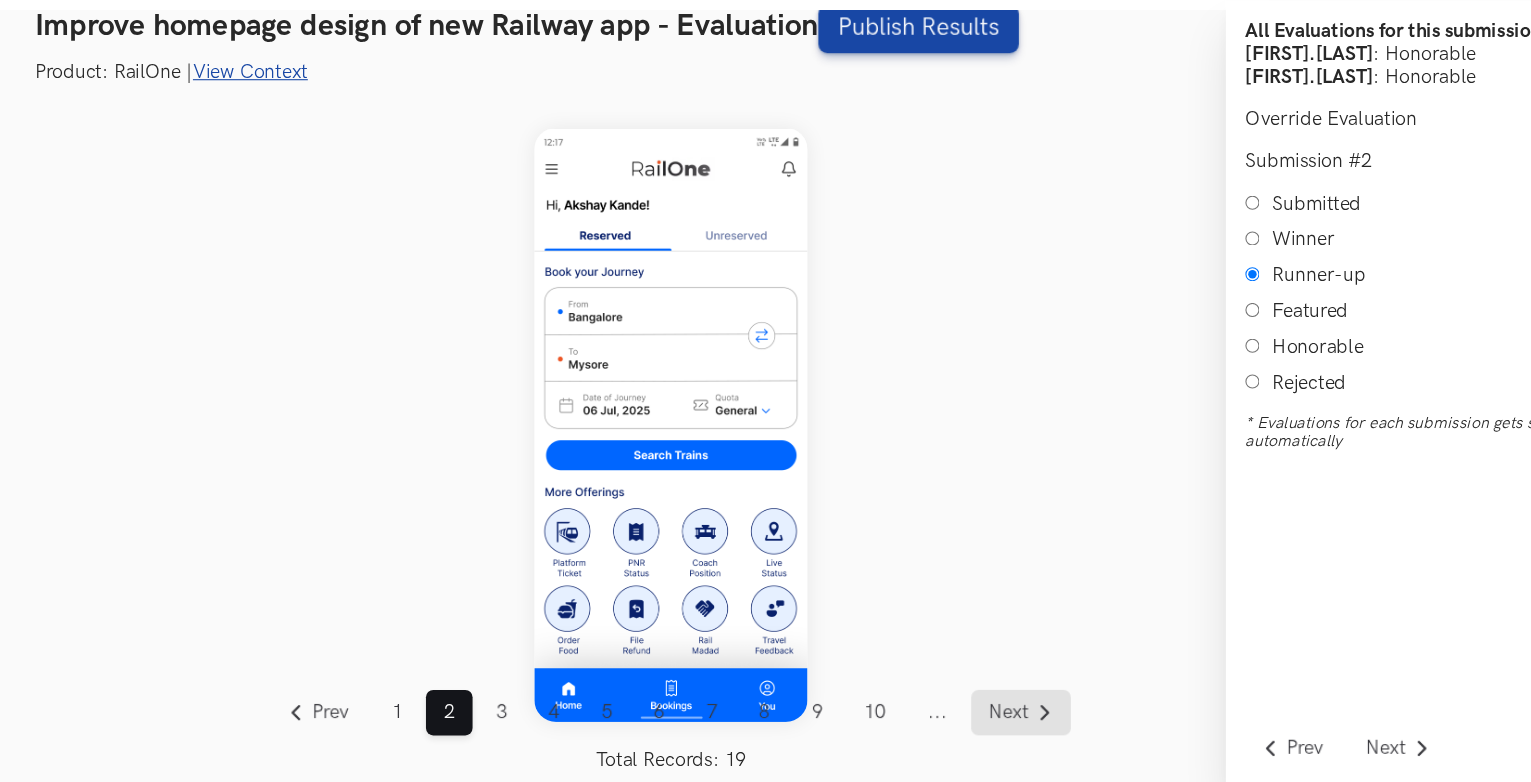 click on "Next" at bounding box center [931, 718] 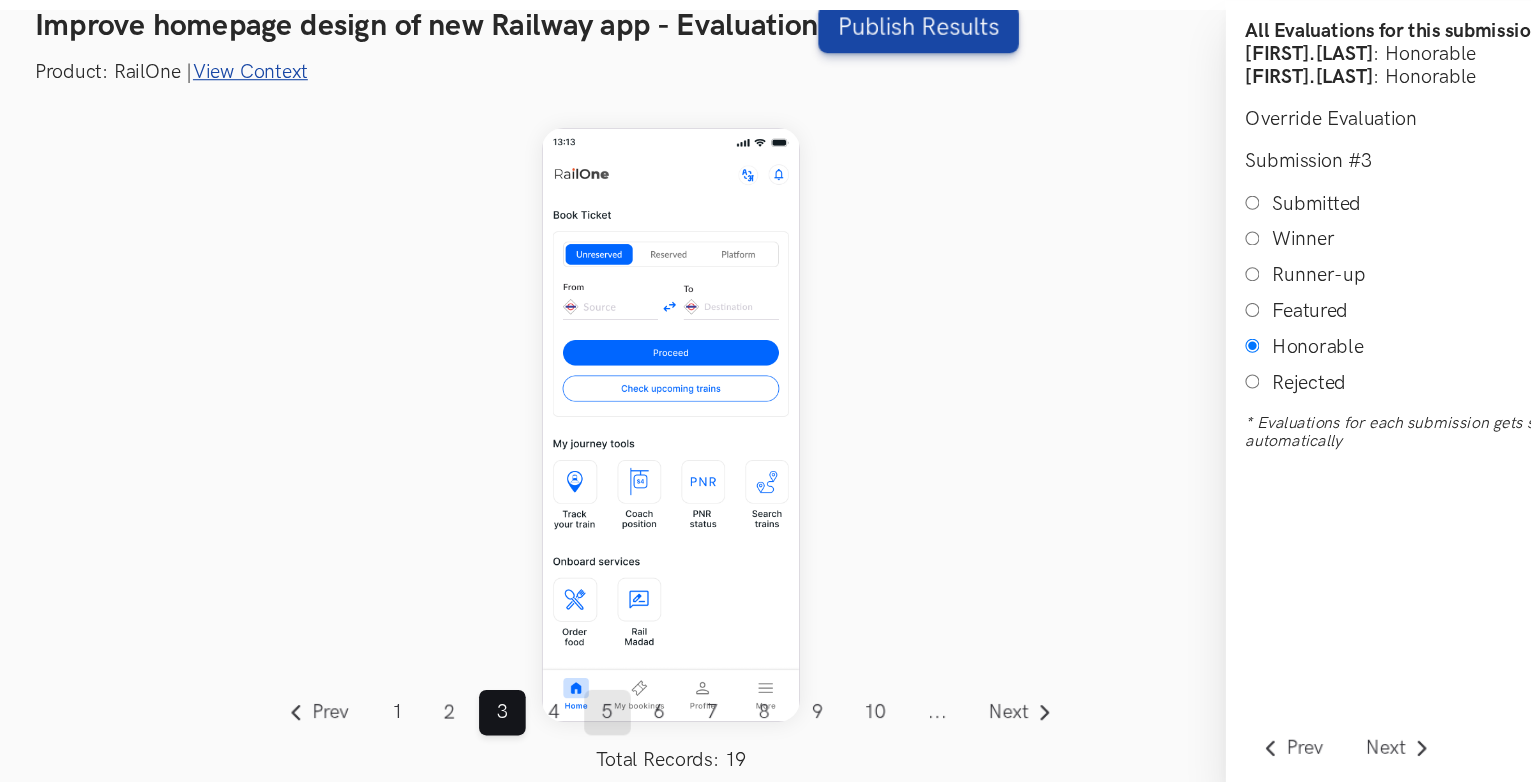click on "5" at bounding box center (560, 718) 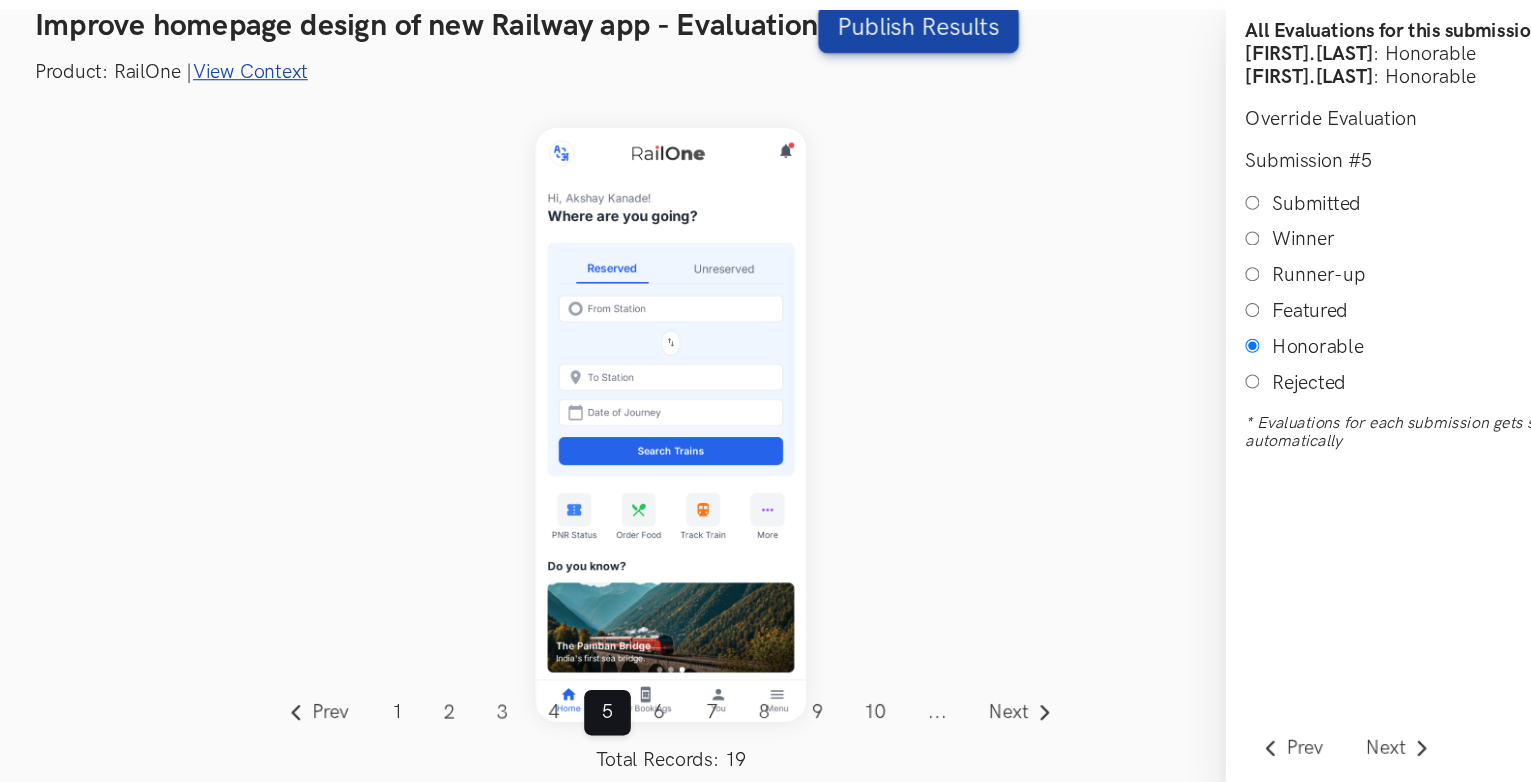 scroll, scrollTop: 0, scrollLeft: 0, axis: both 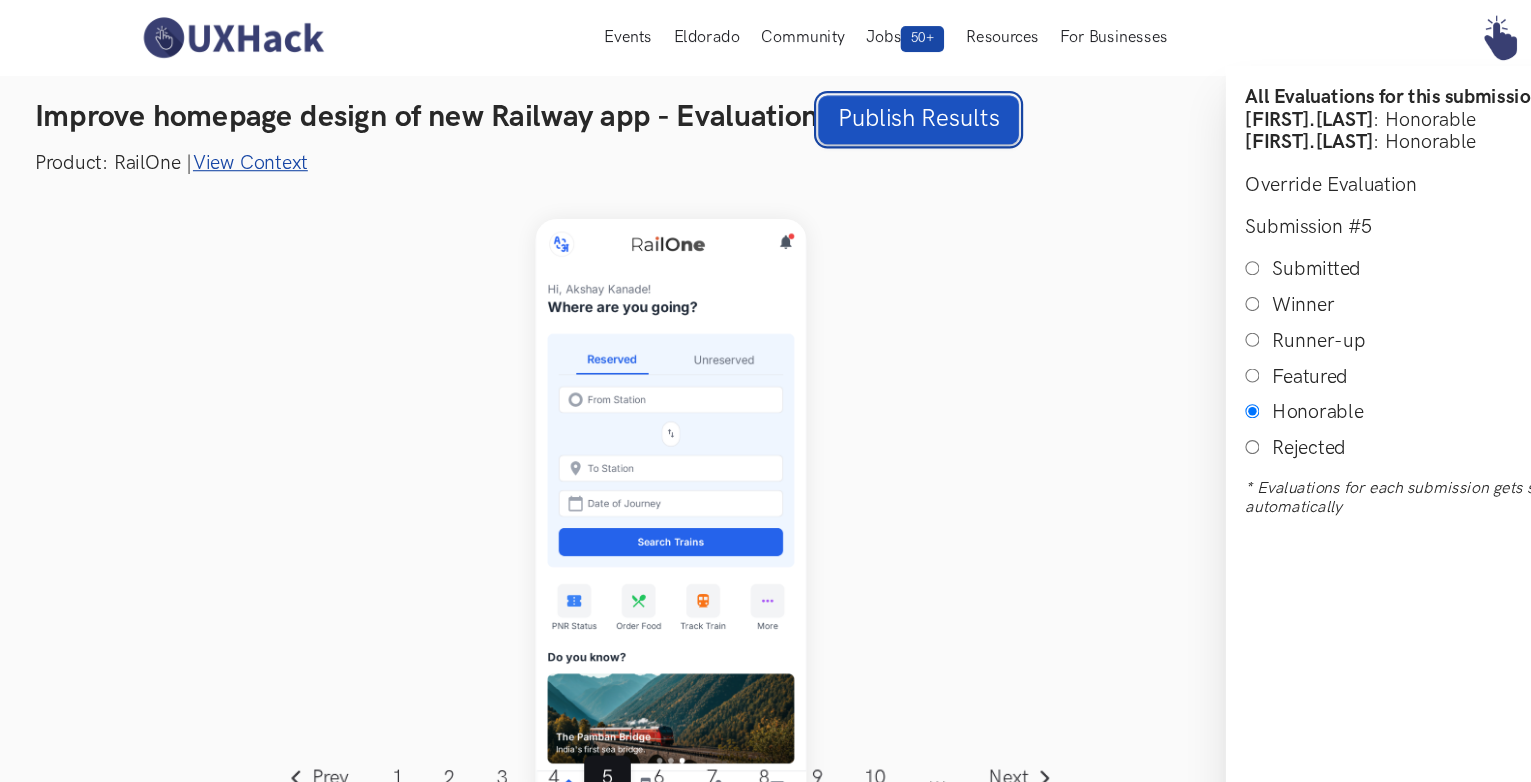 click on "Publish Results" at bounding box center (847, 110) 